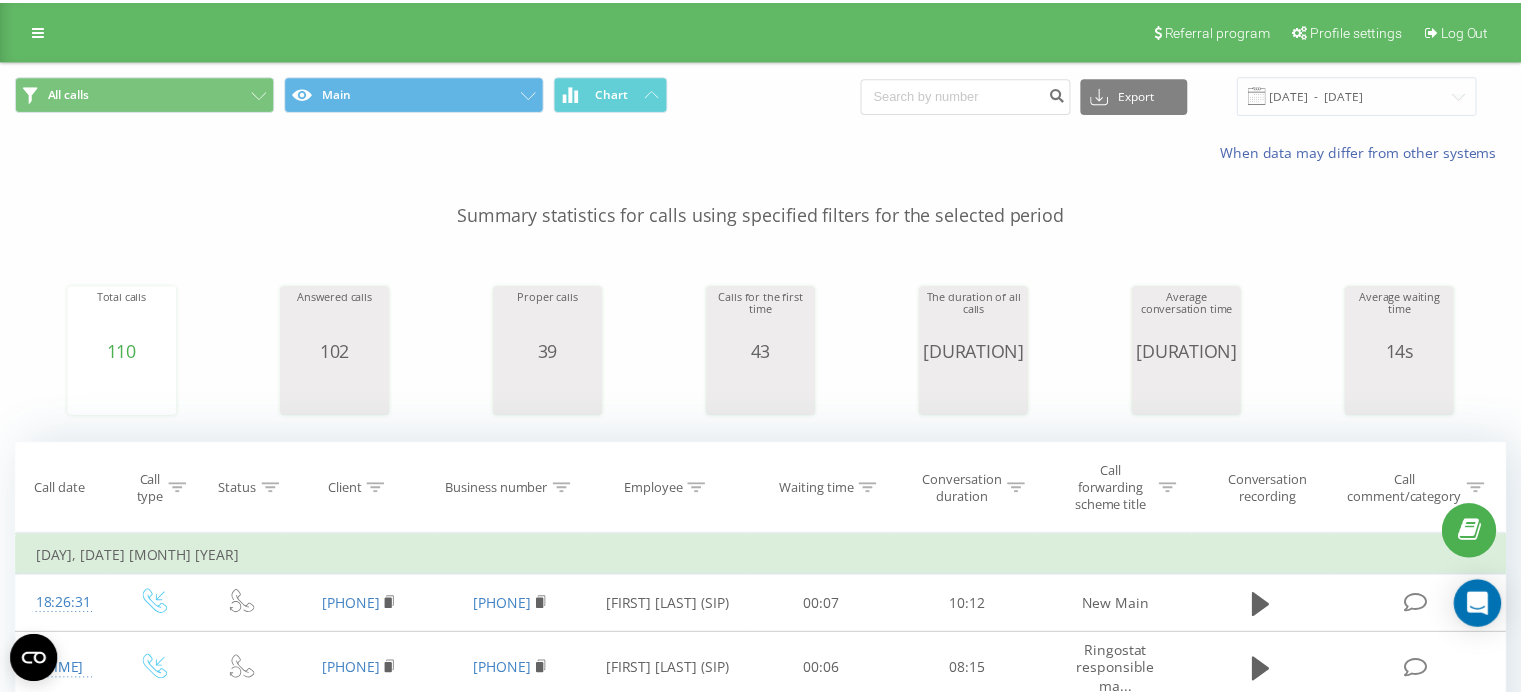 scroll, scrollTop: 0, scrollLeft: 0, axis: both 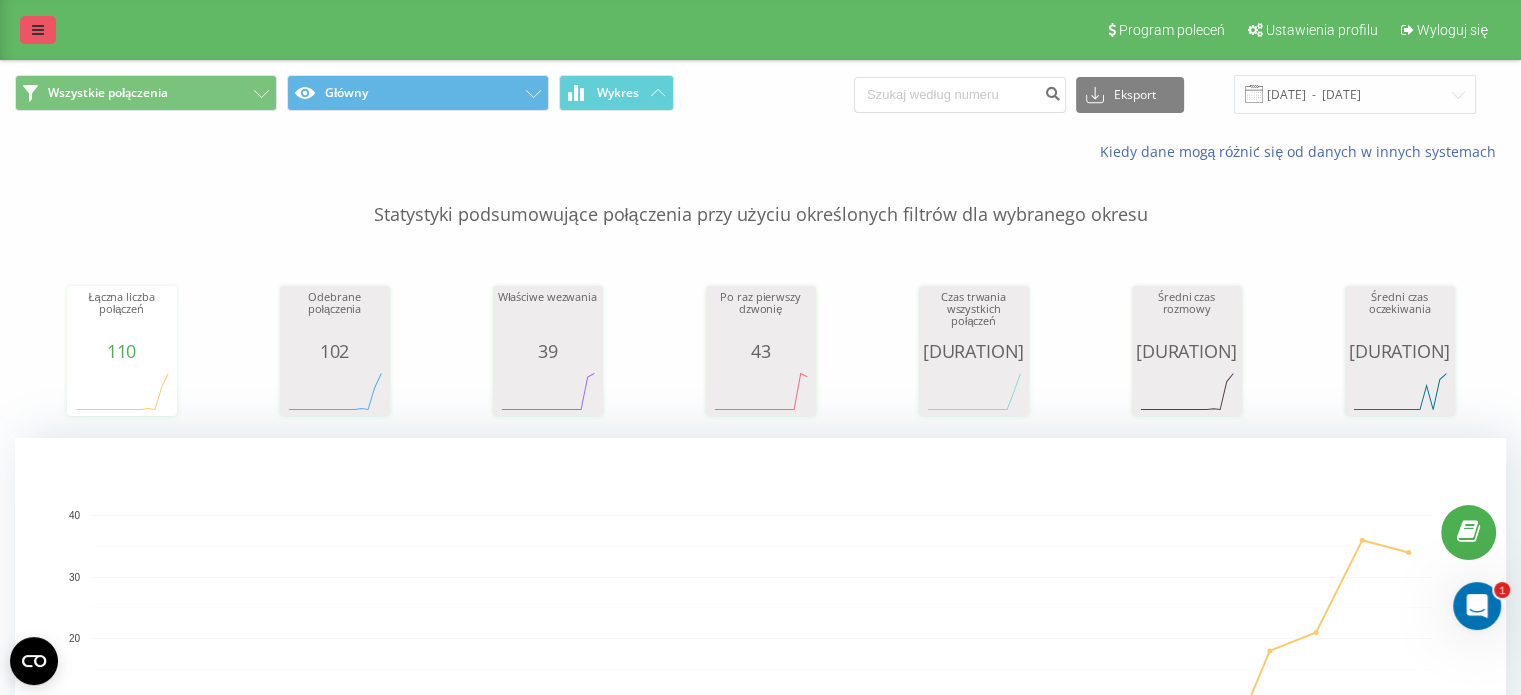 click at bounding box center [38, 30] 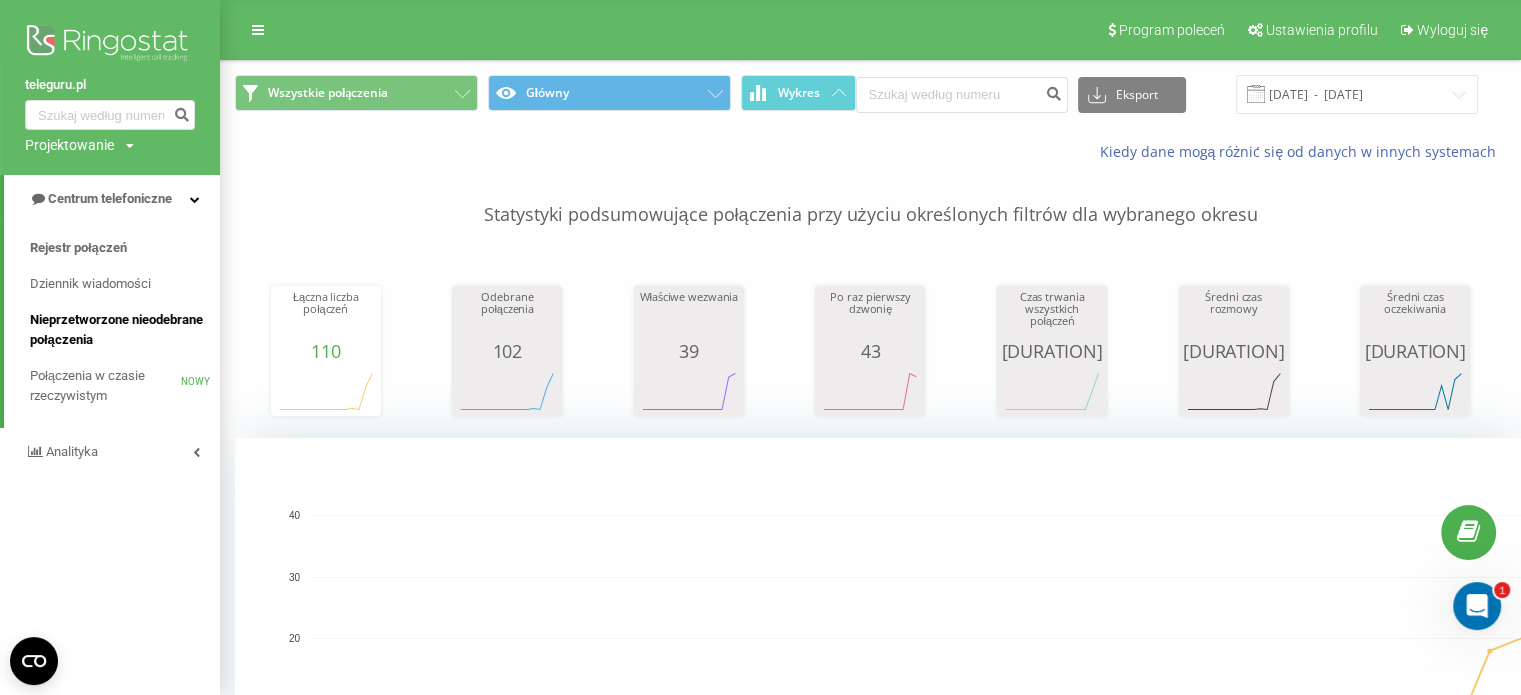 click on "Nieprzetworzone nieodebrane połączenia" at bounding box center (120, 330) 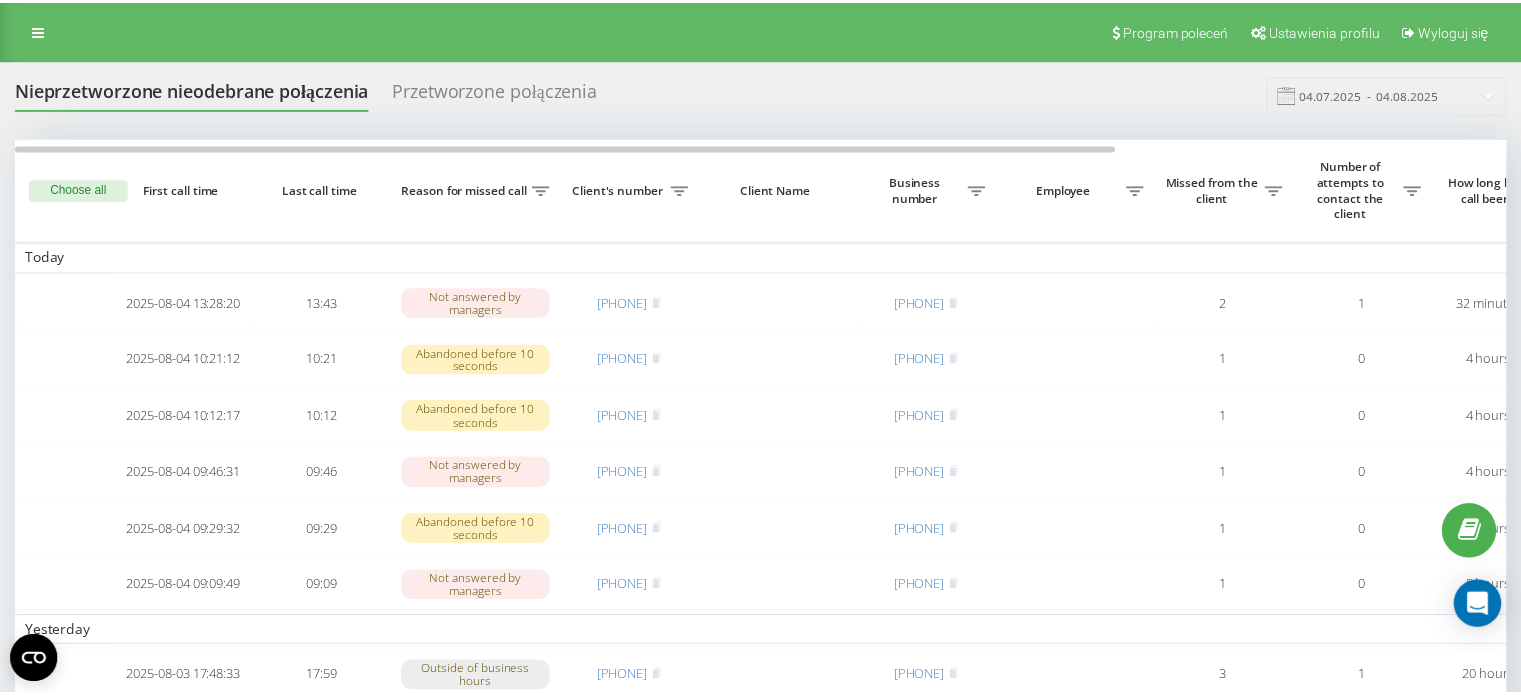 scroll, scrollTop: 0, scrollLeft: 0, axis: both 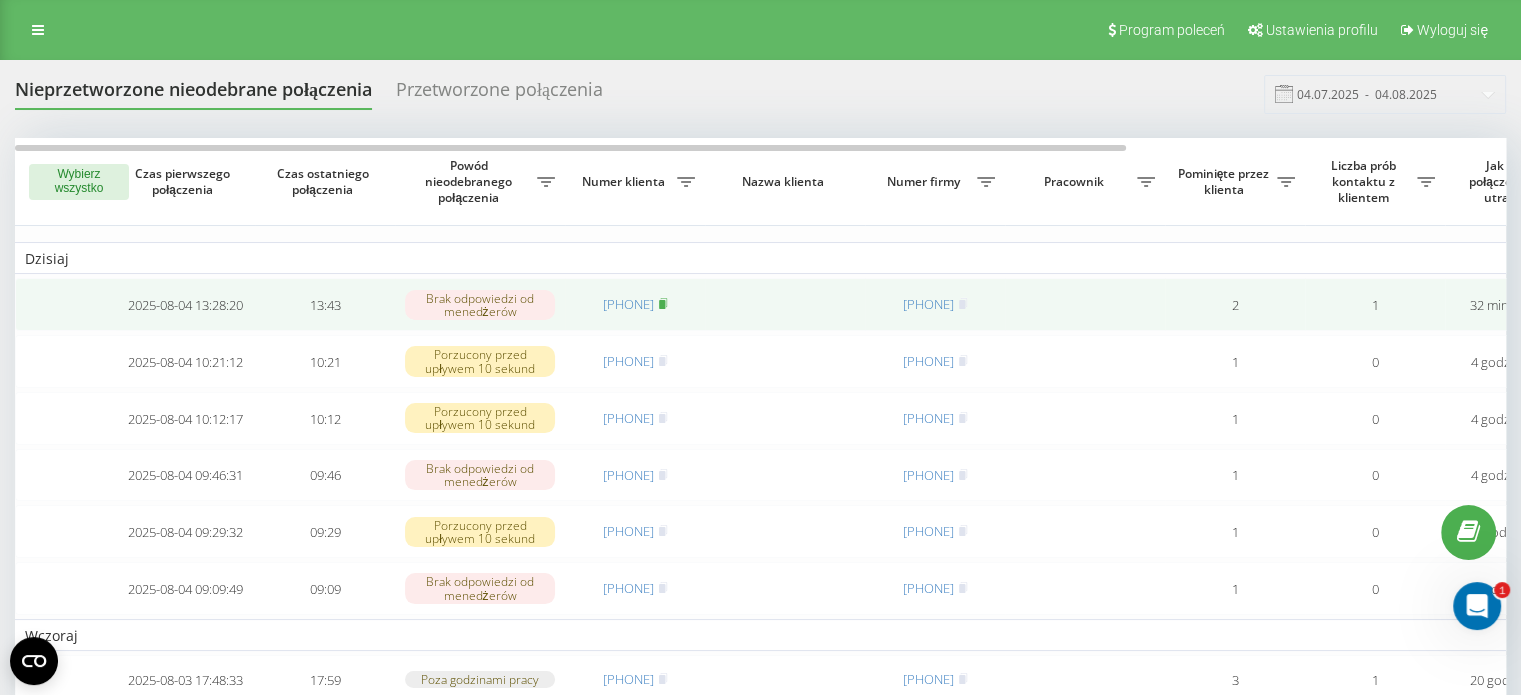 click 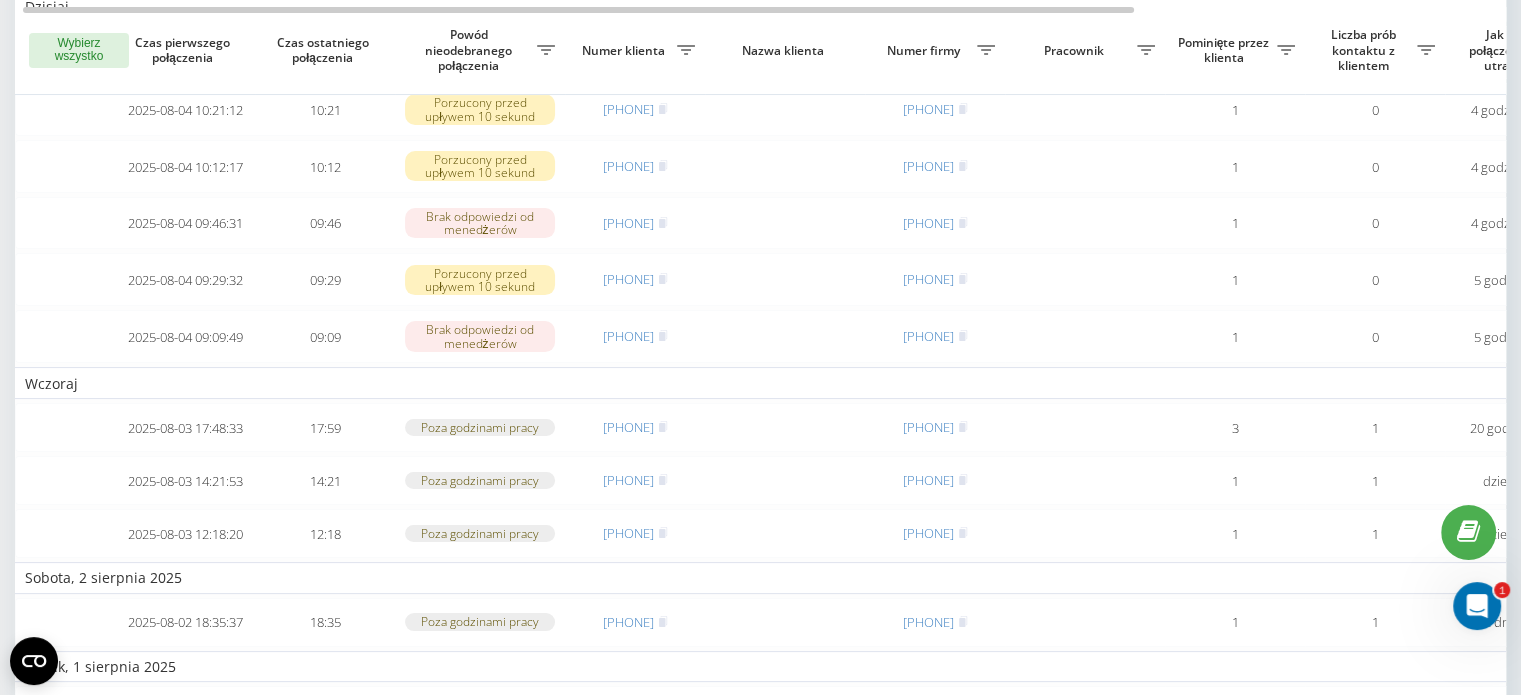 scroll, scrollTop: 236, scrollLeft: 0, axis: vertical 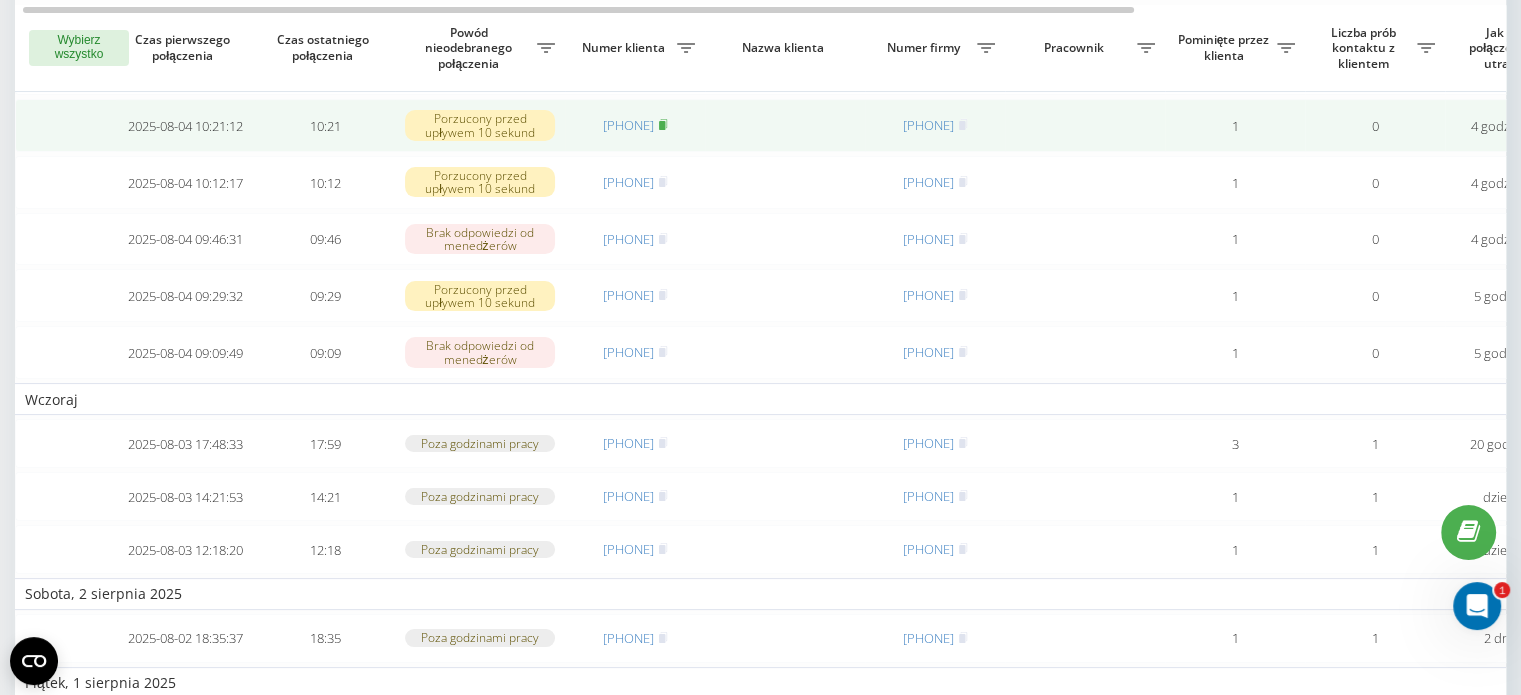 click 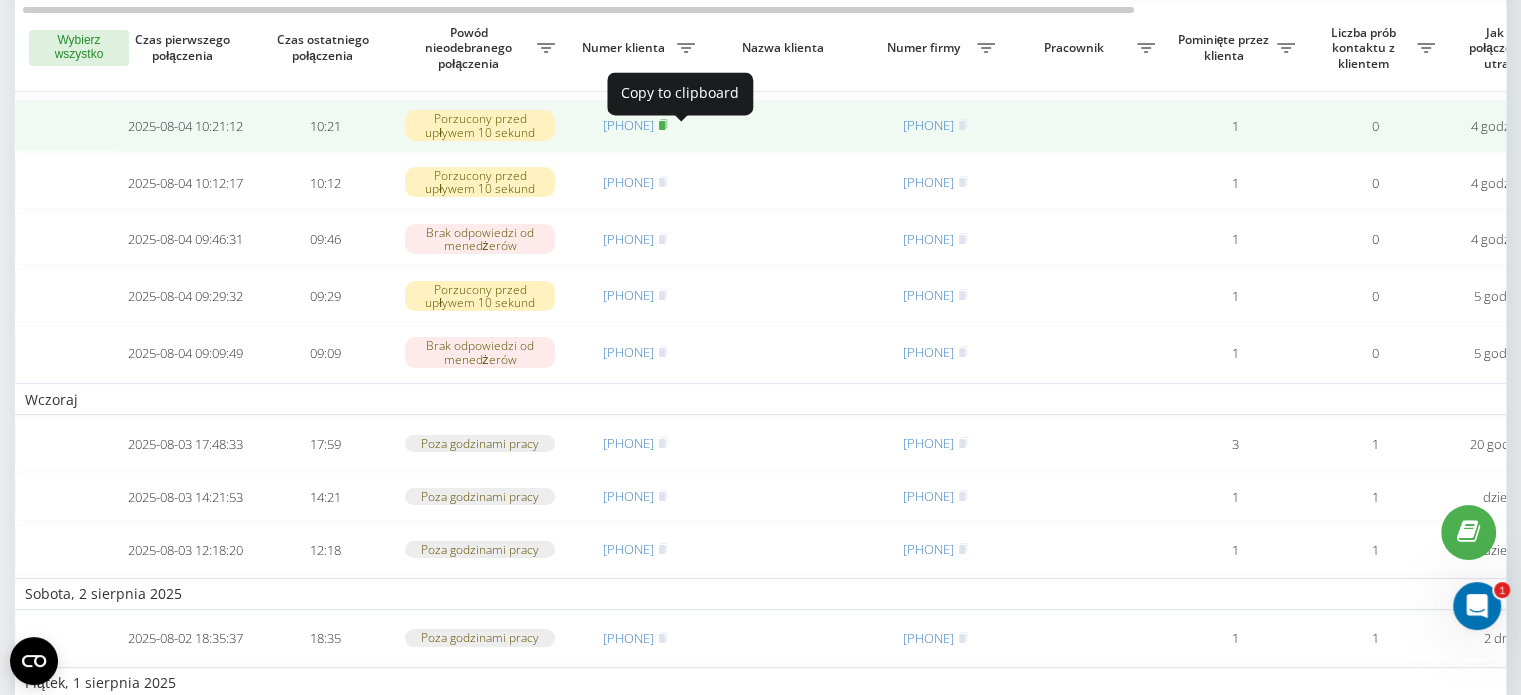 click 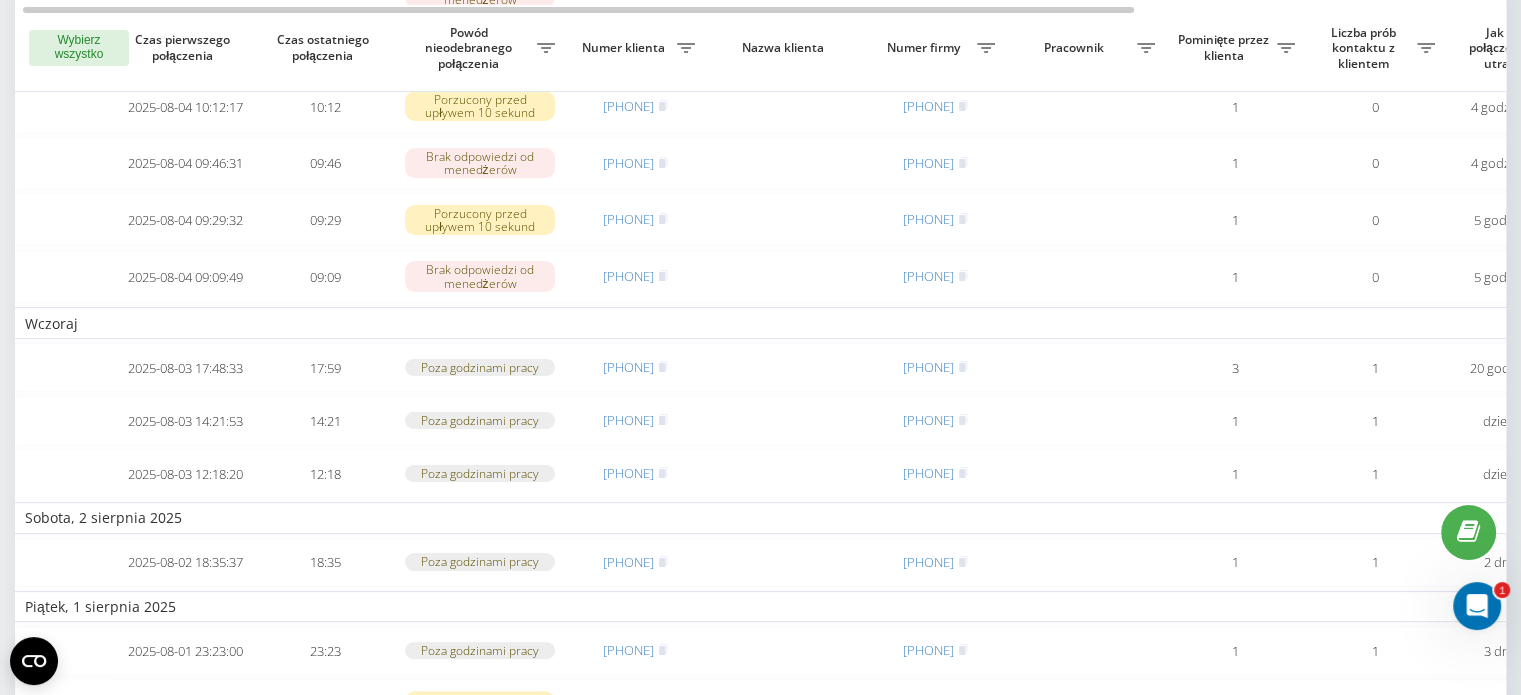 scroll, scrollTop: 306, scrollLeft: 0, axis: vertical 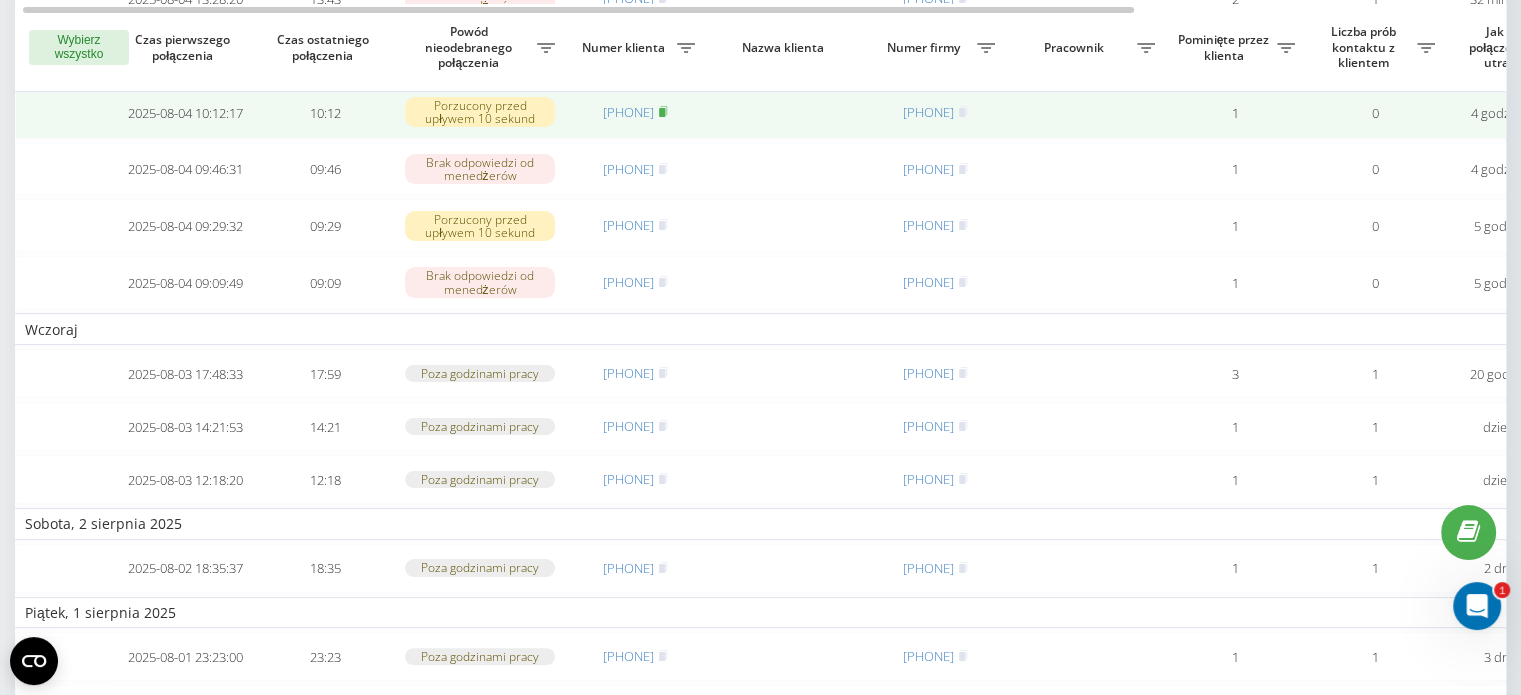 click 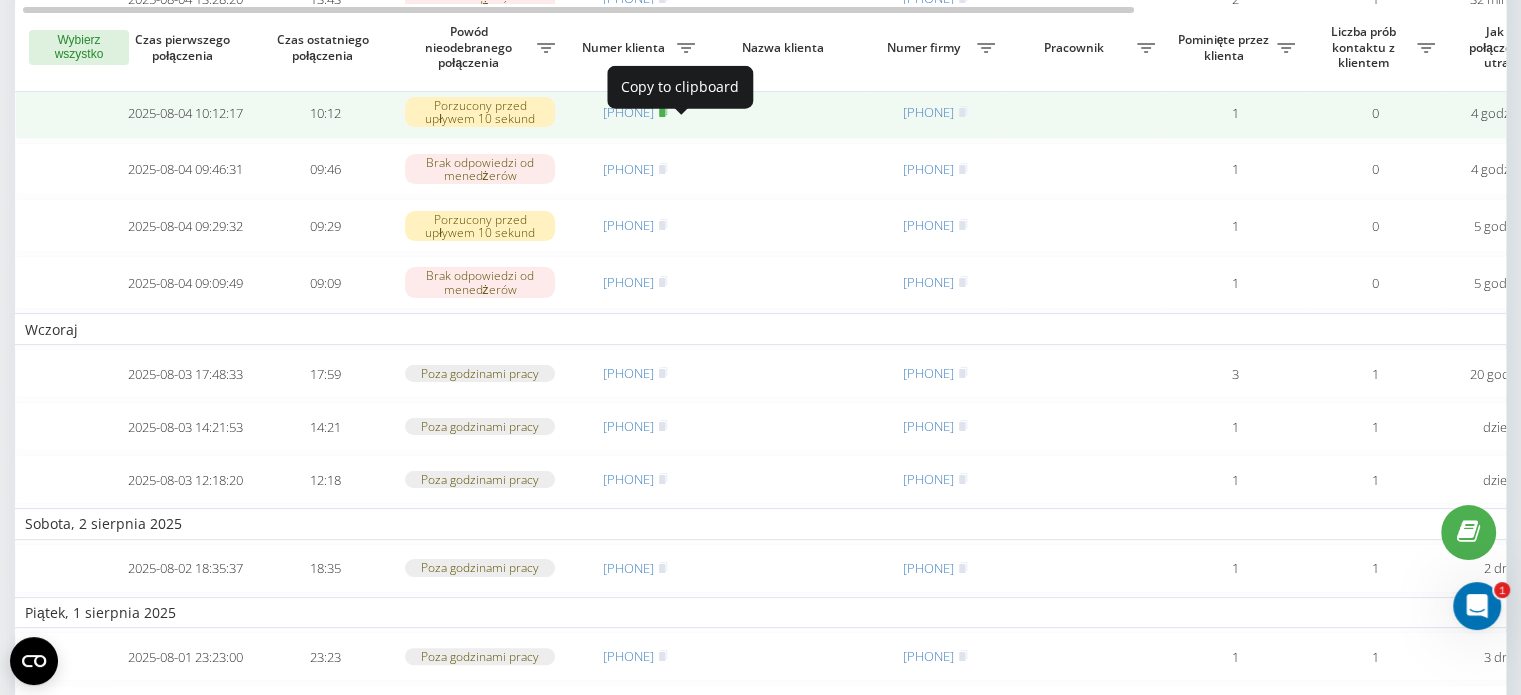click 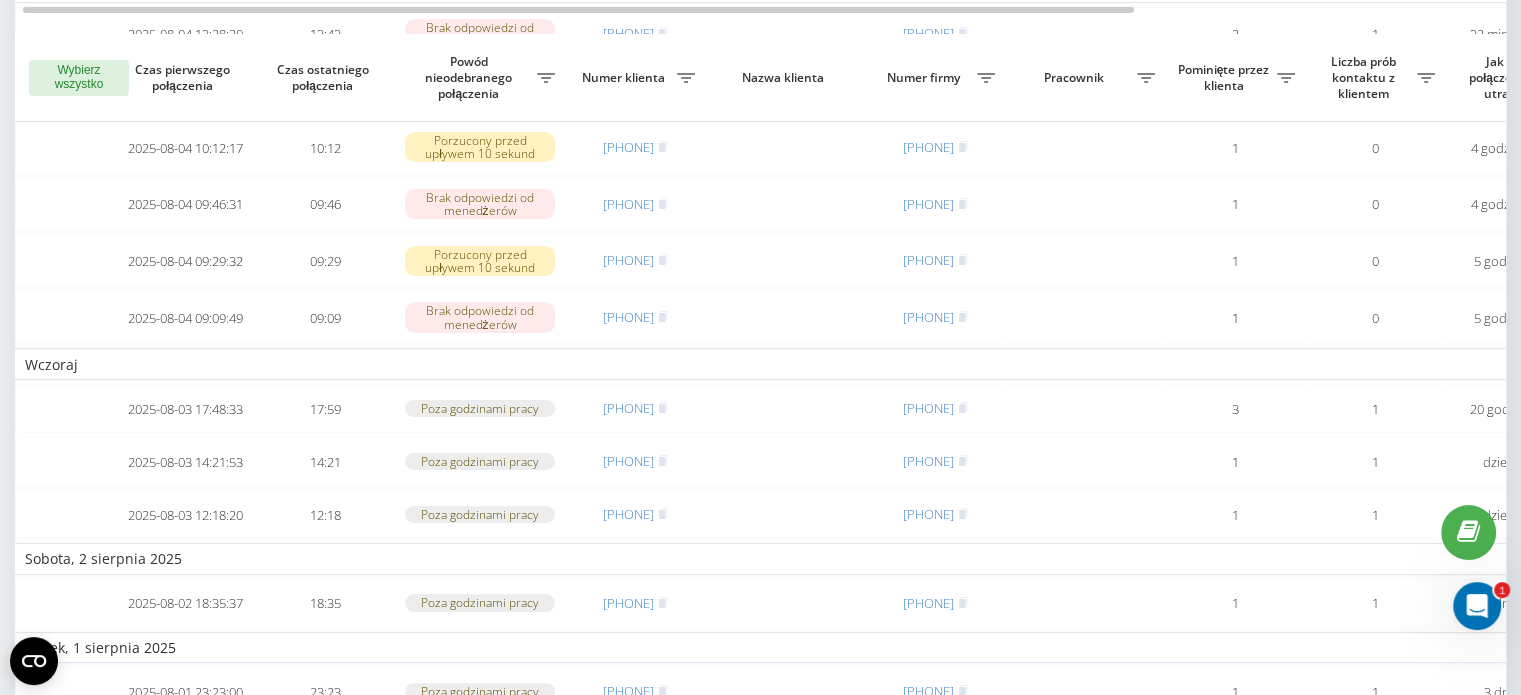 scroll, scrollTop: 307, scrollLeft: 0, axis: vertical 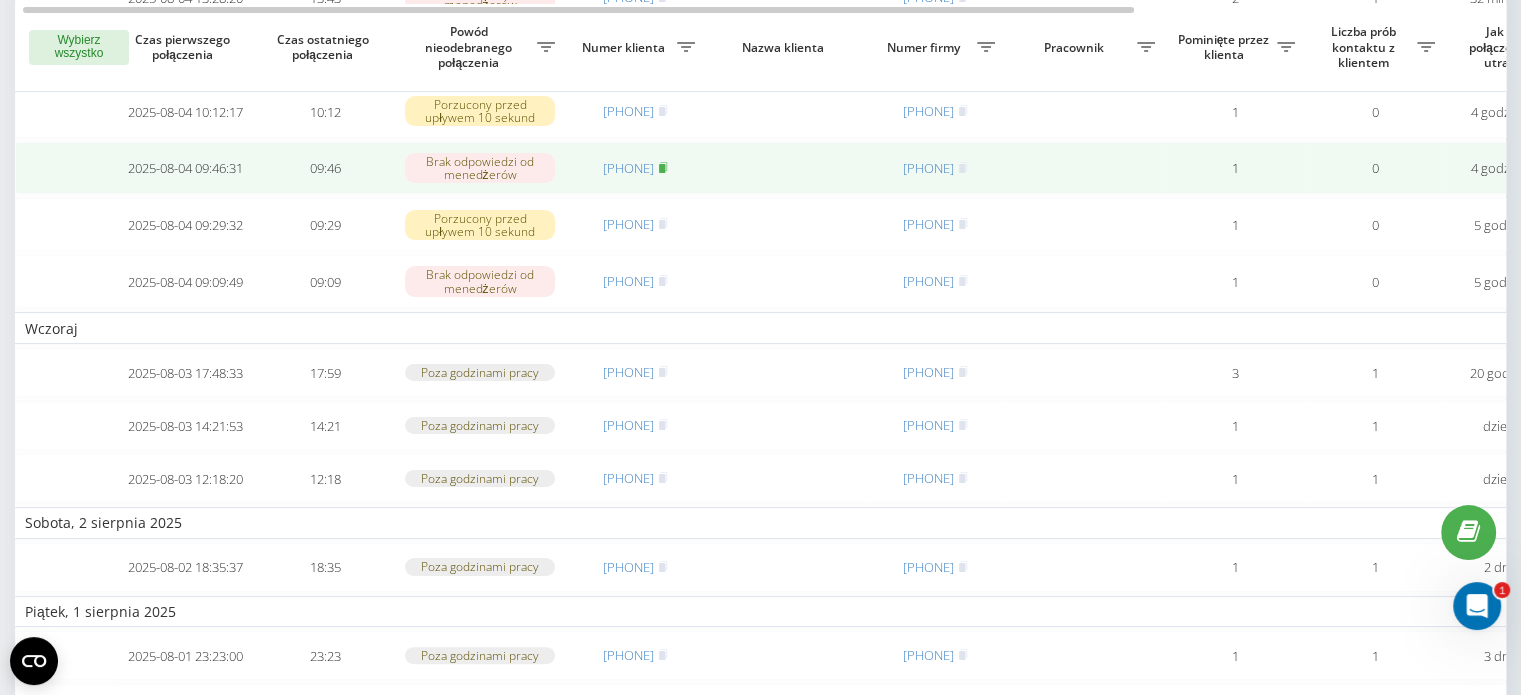 click 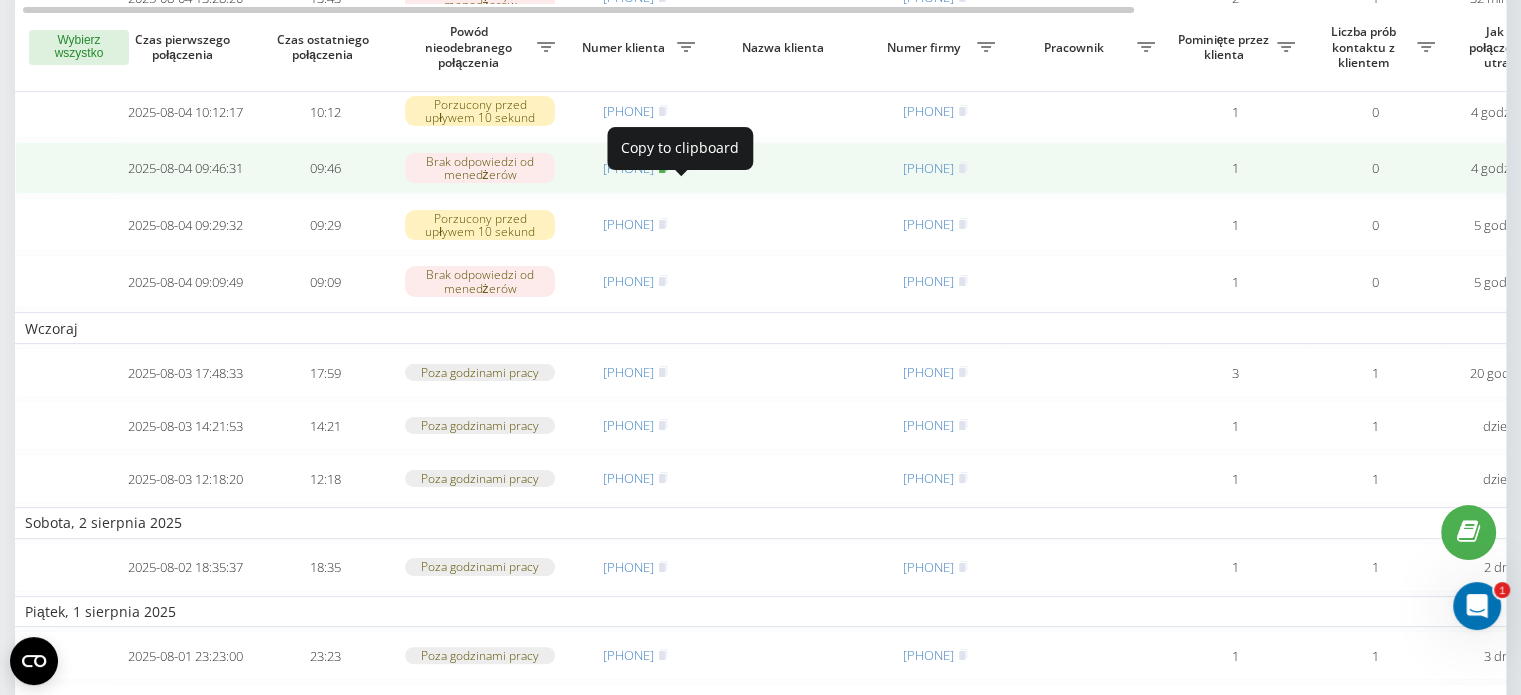 click 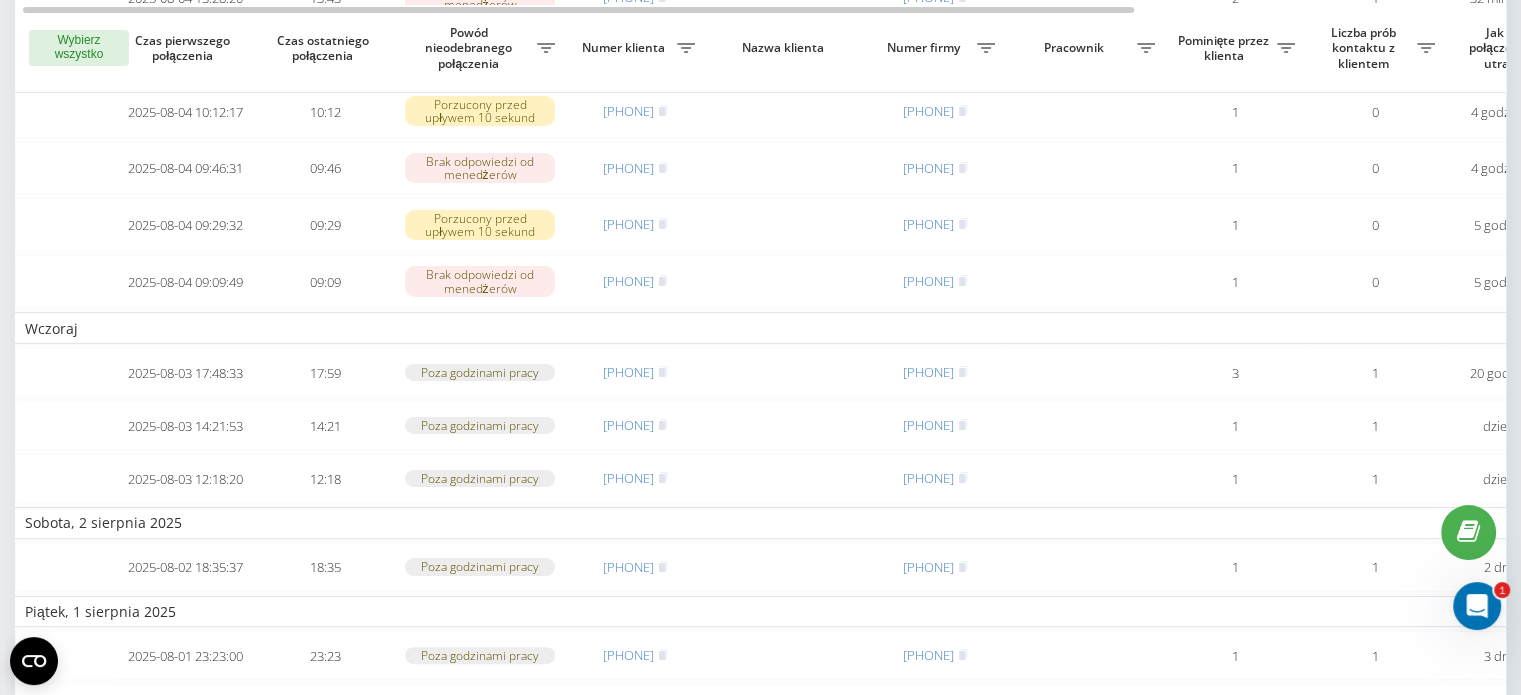 scroll, scrollTop: 439, scrollLeft: 0, axis: vertical 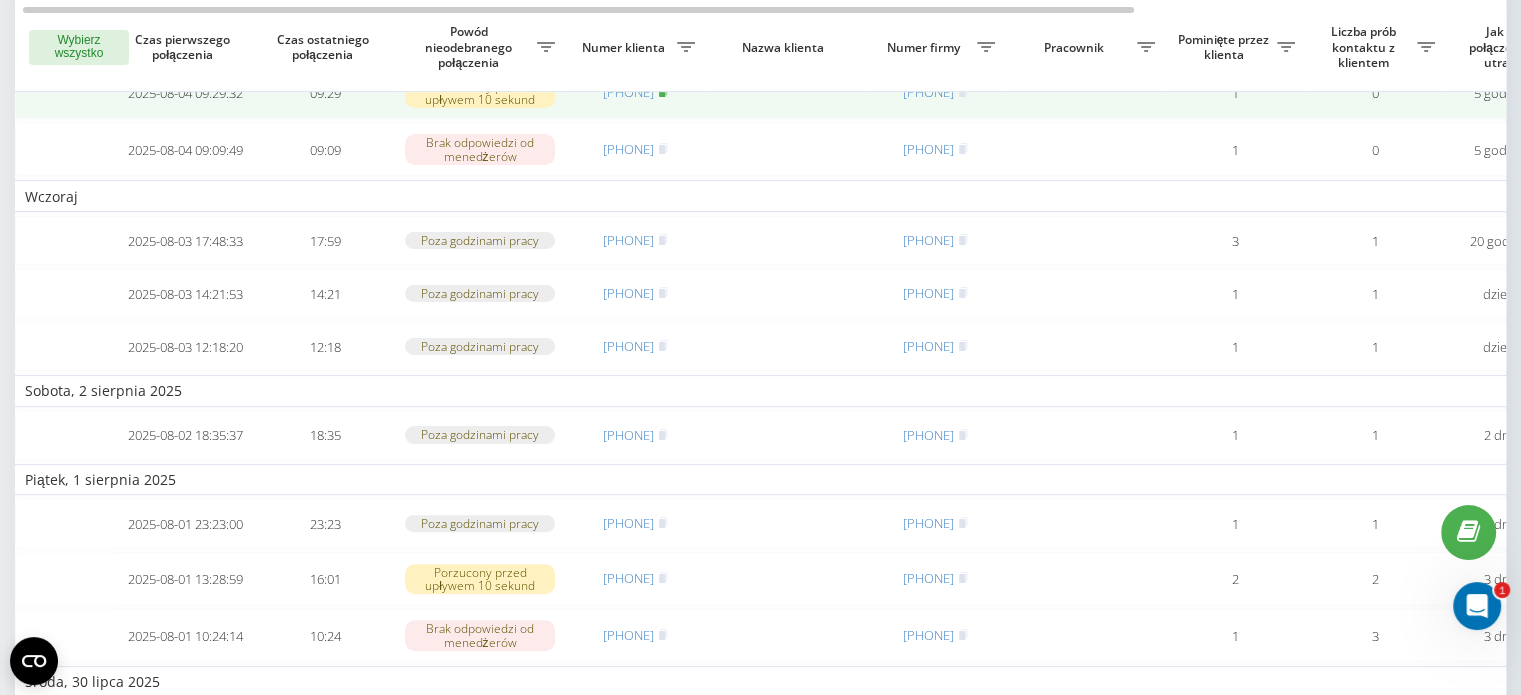 click 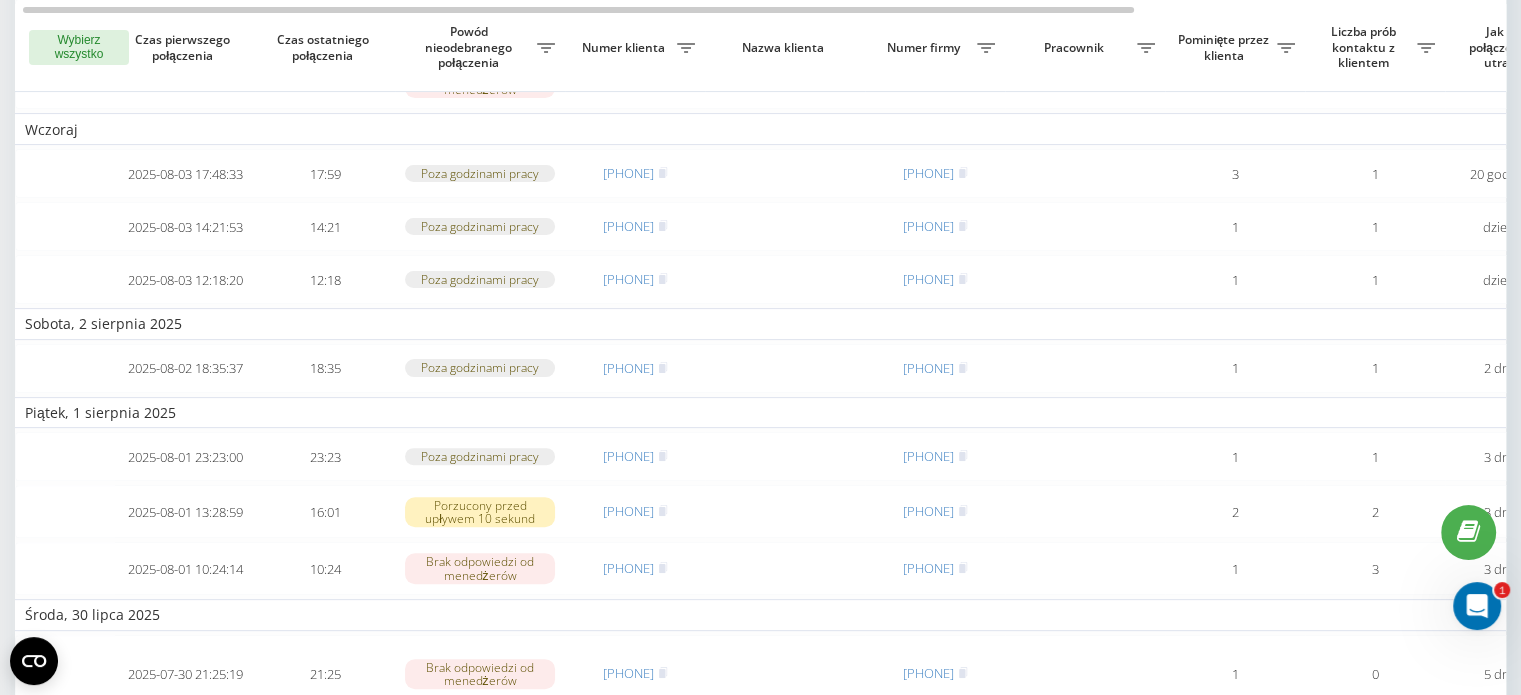 scroll, scrollTop: 491, scrollLeft: 0, axis: vertical 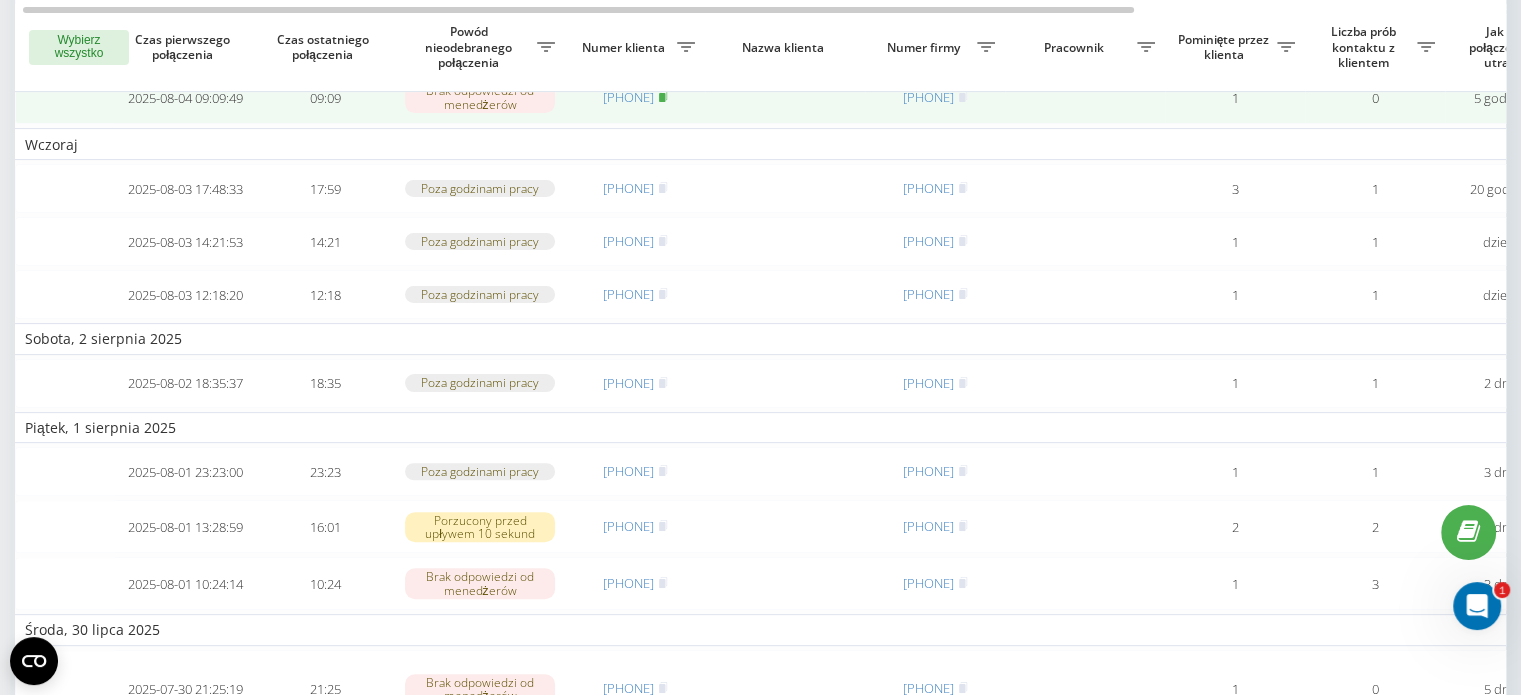 click 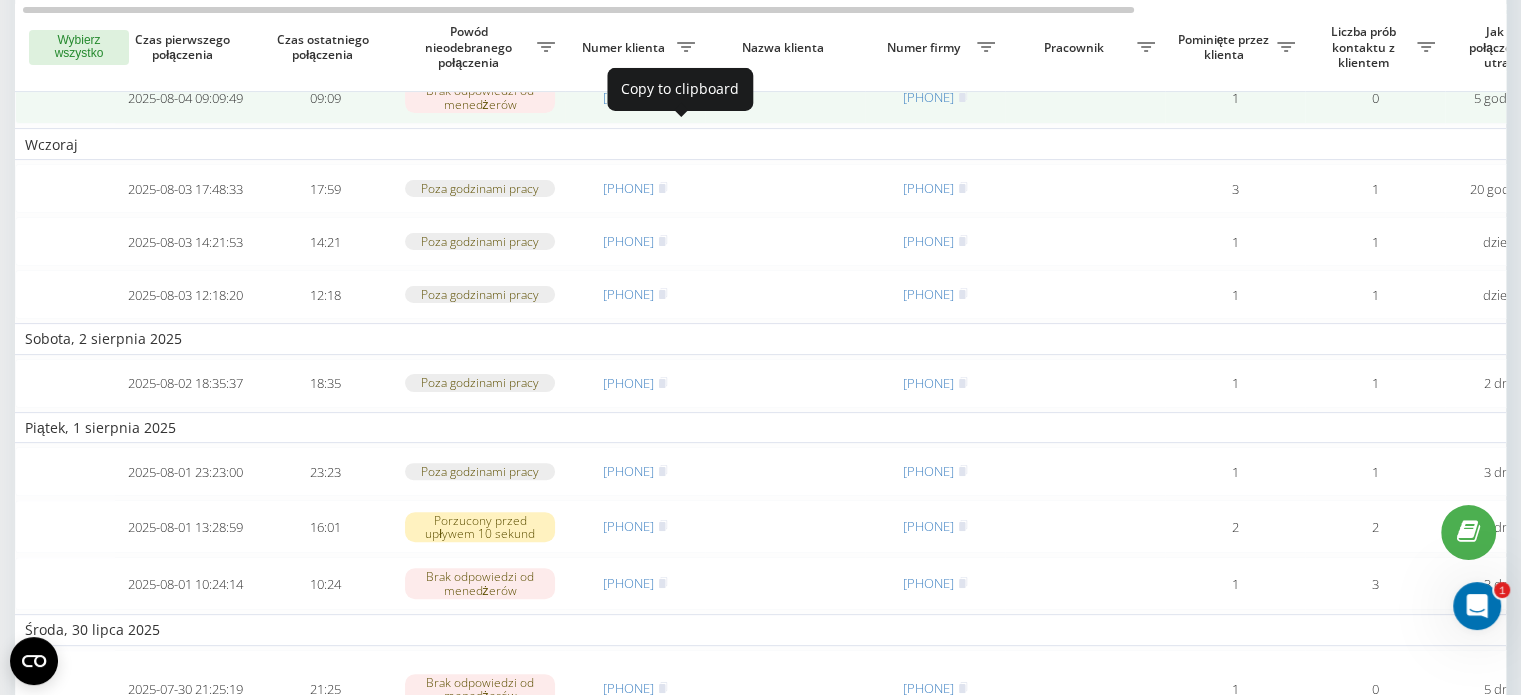 click 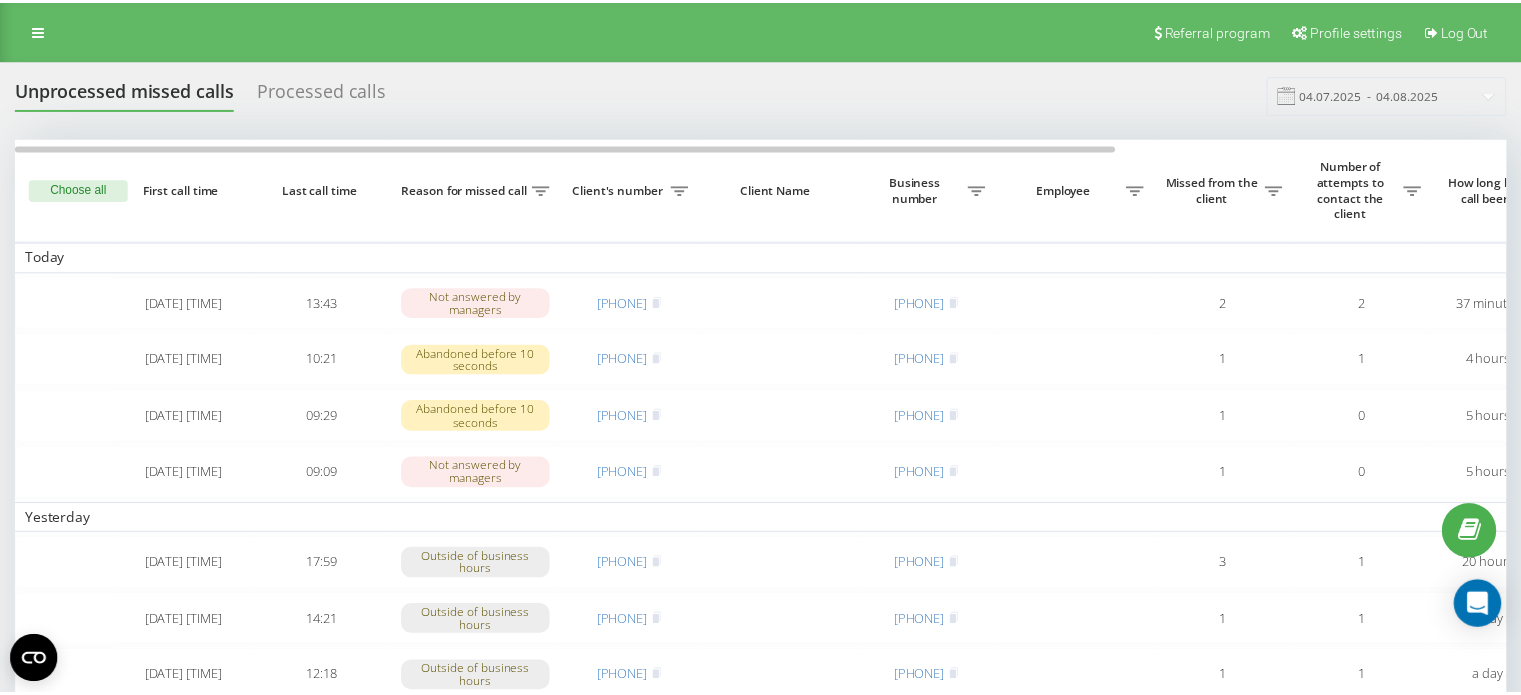 scroll, scrollTop: 0, scrollLeft: 0, axis: both 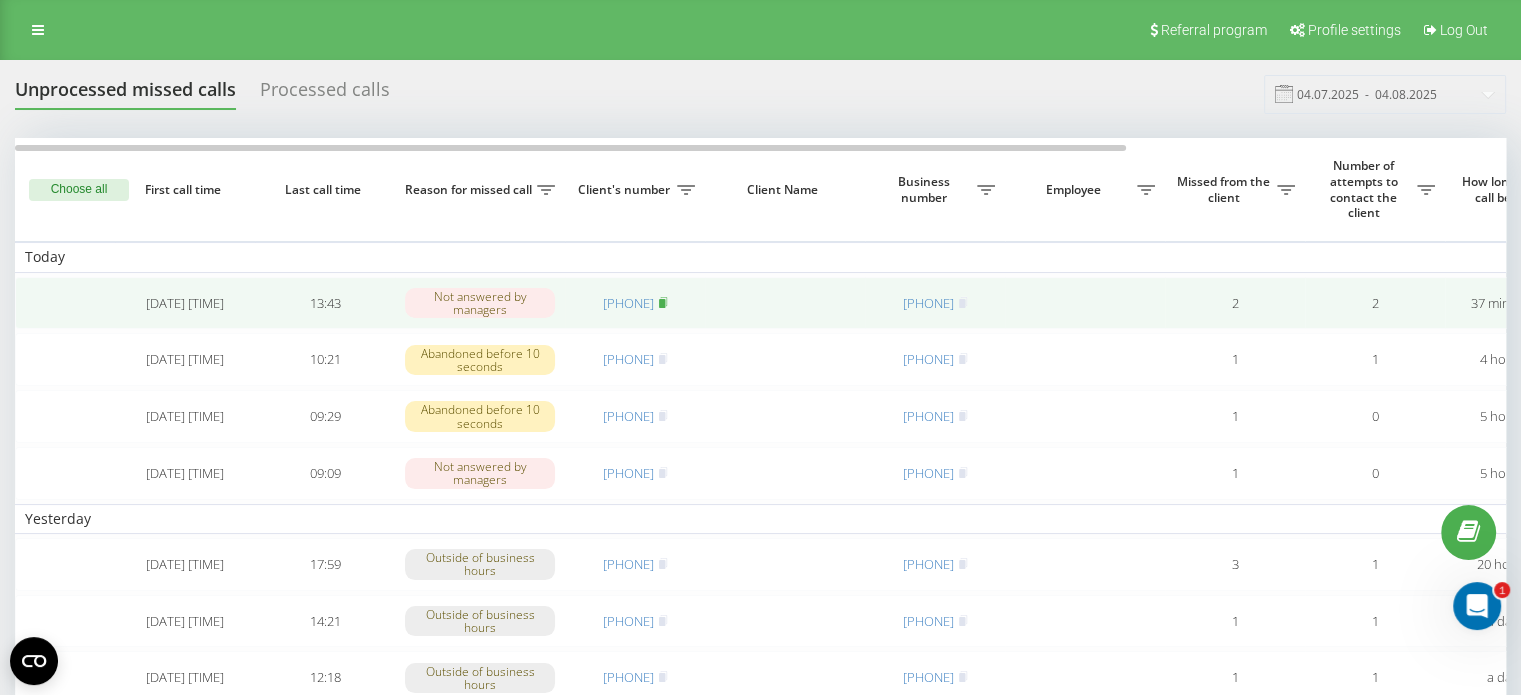click at bounding box center [663, 303] 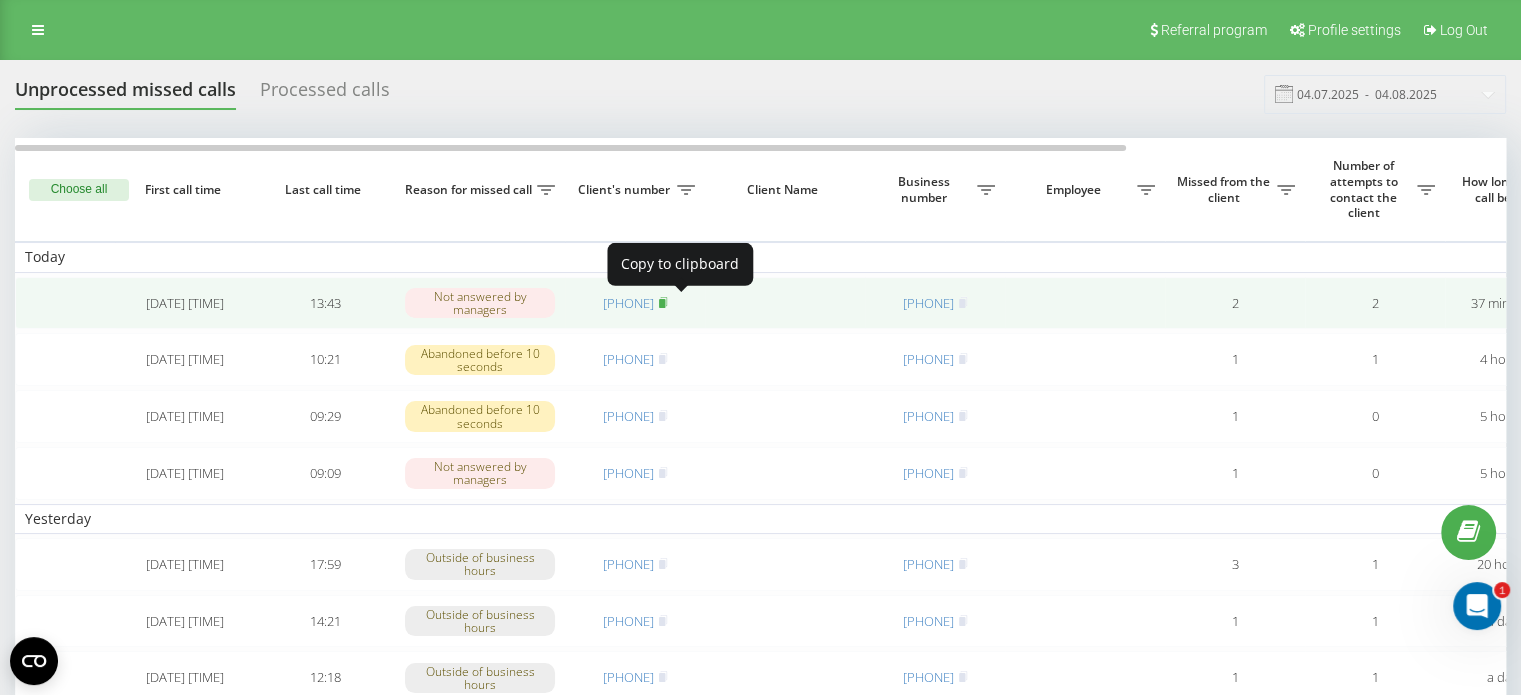 click 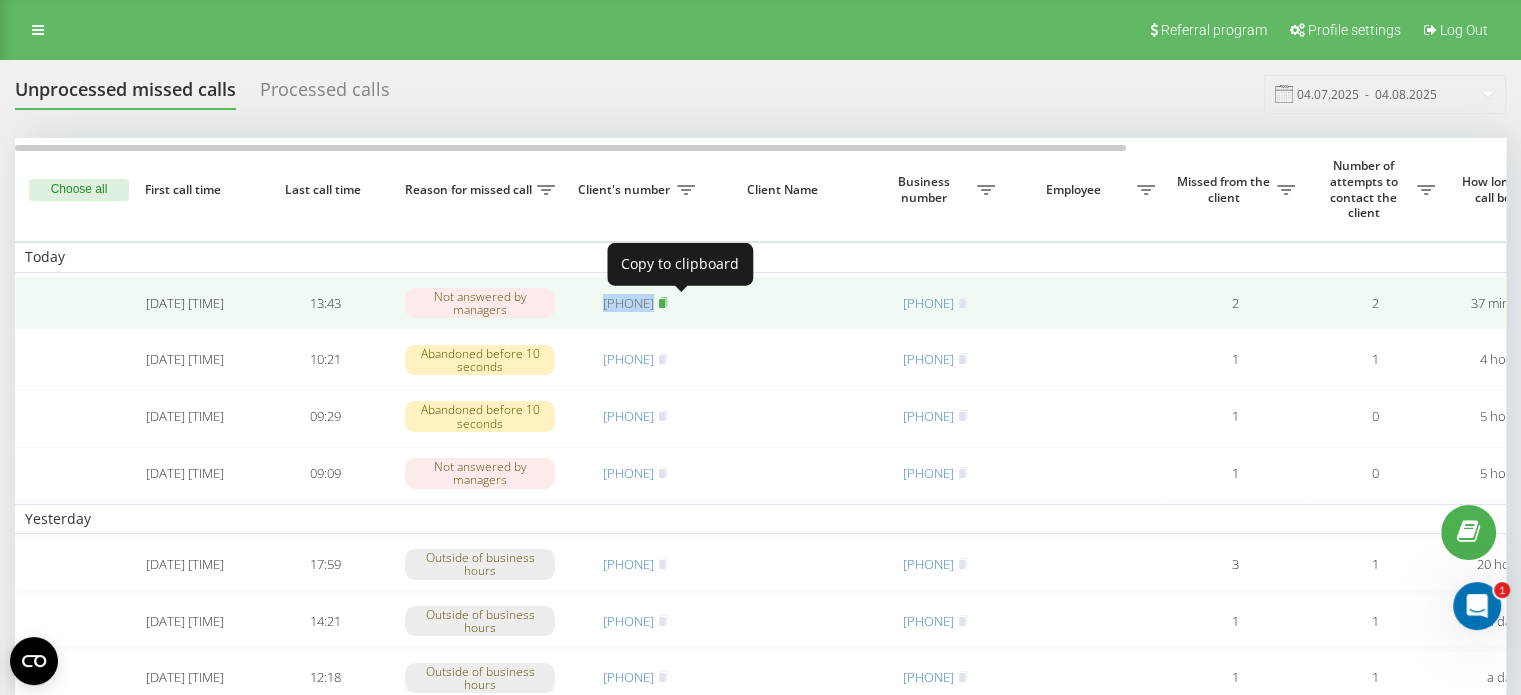 click 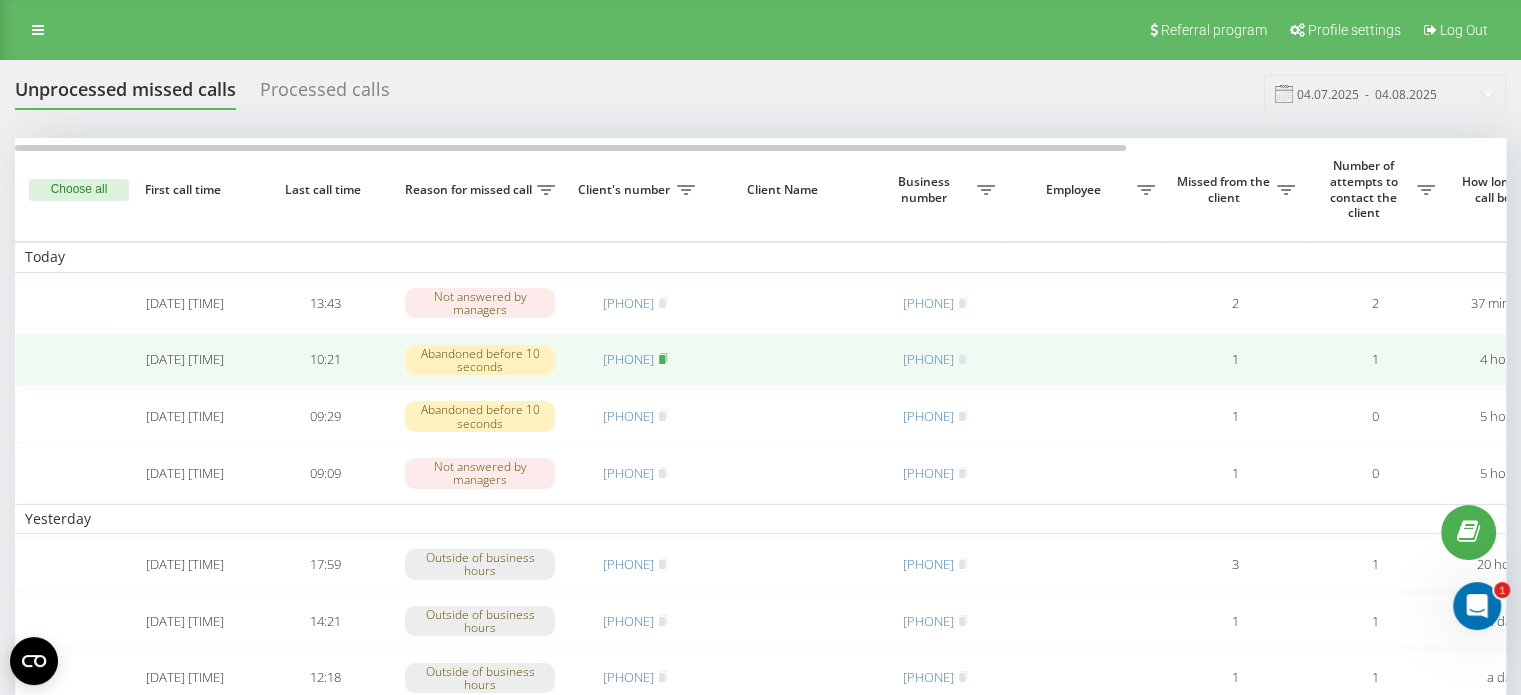 click 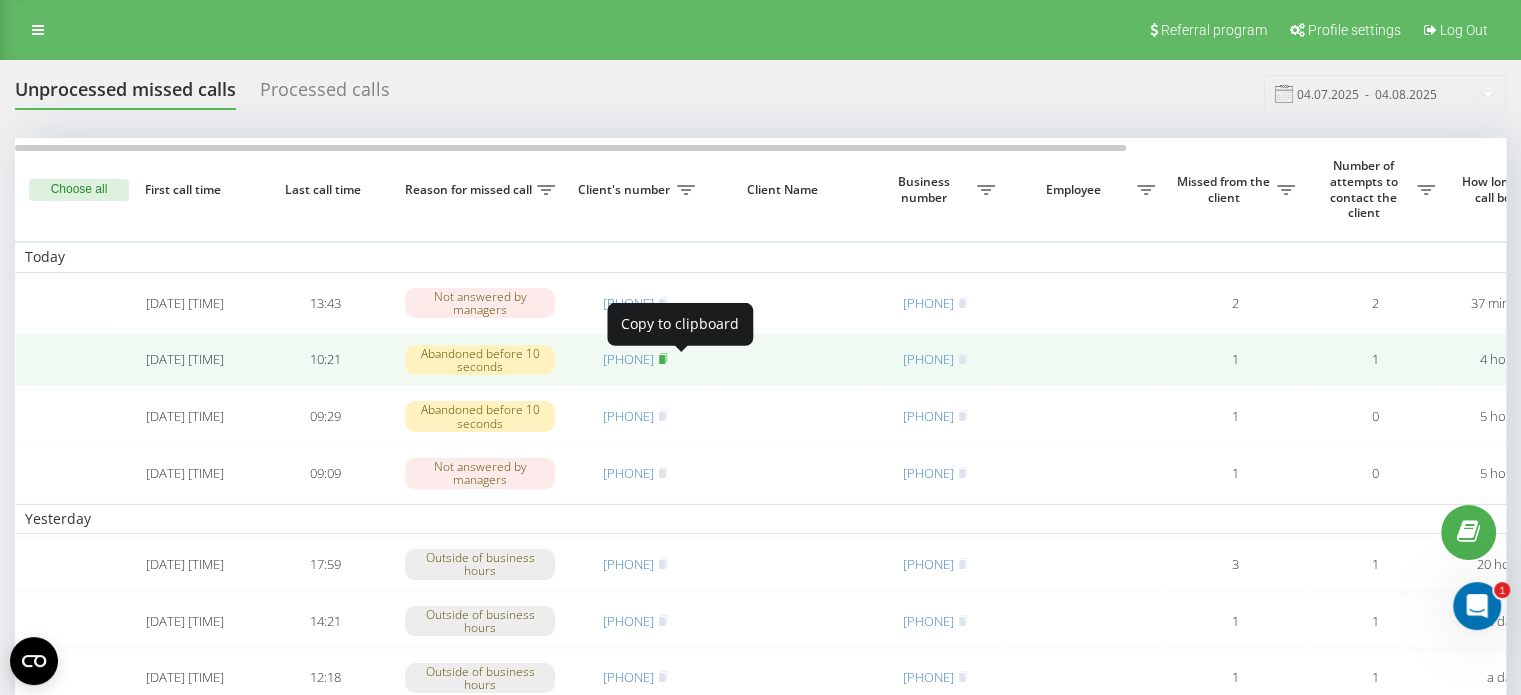 click 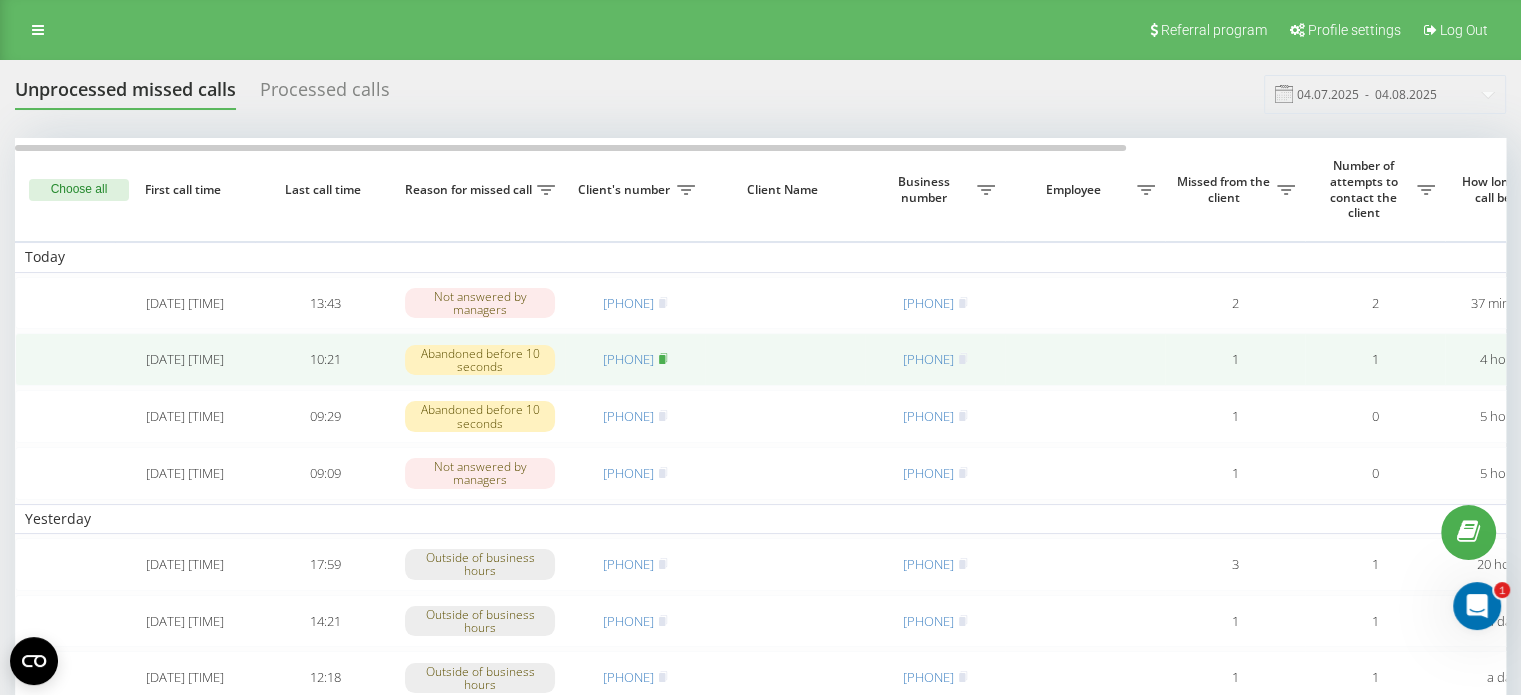 click 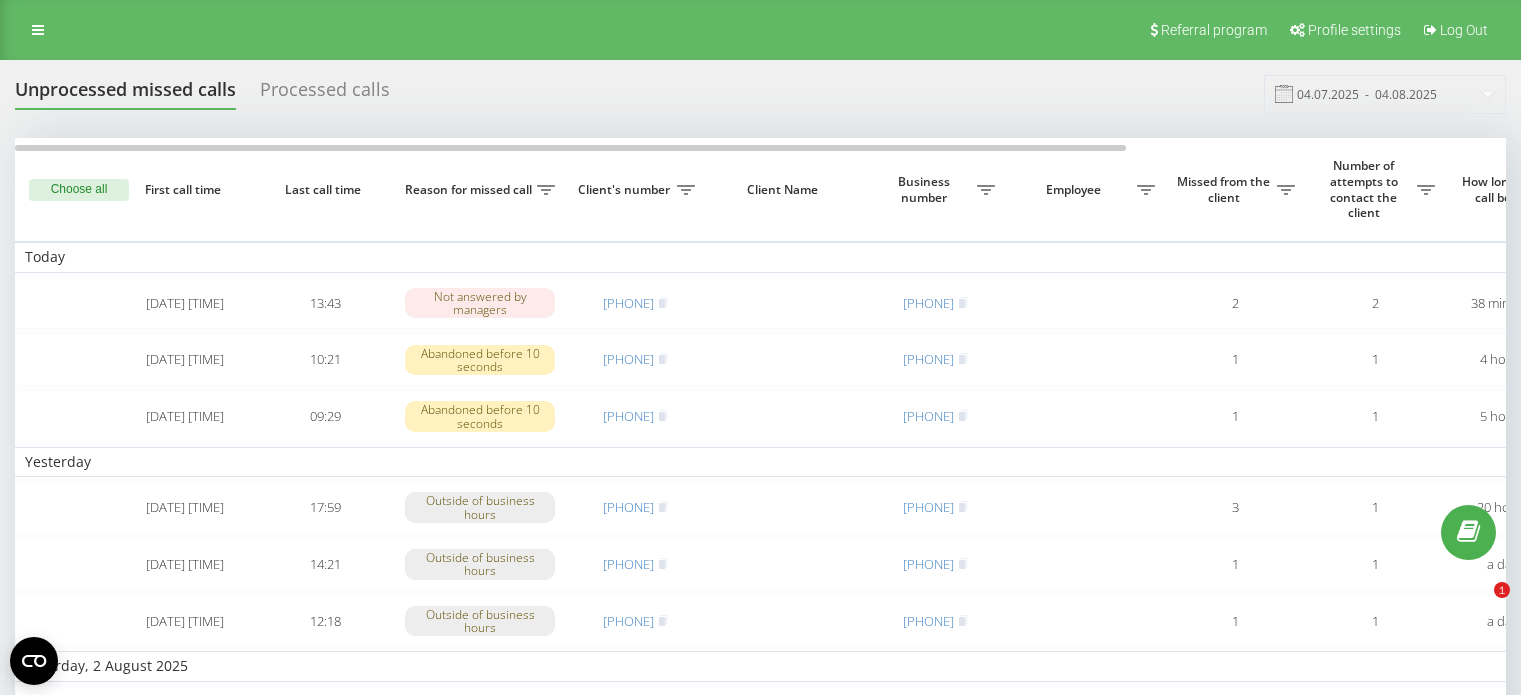 scroll, scrollTop: 0, scrollLeft: 0, axis: both 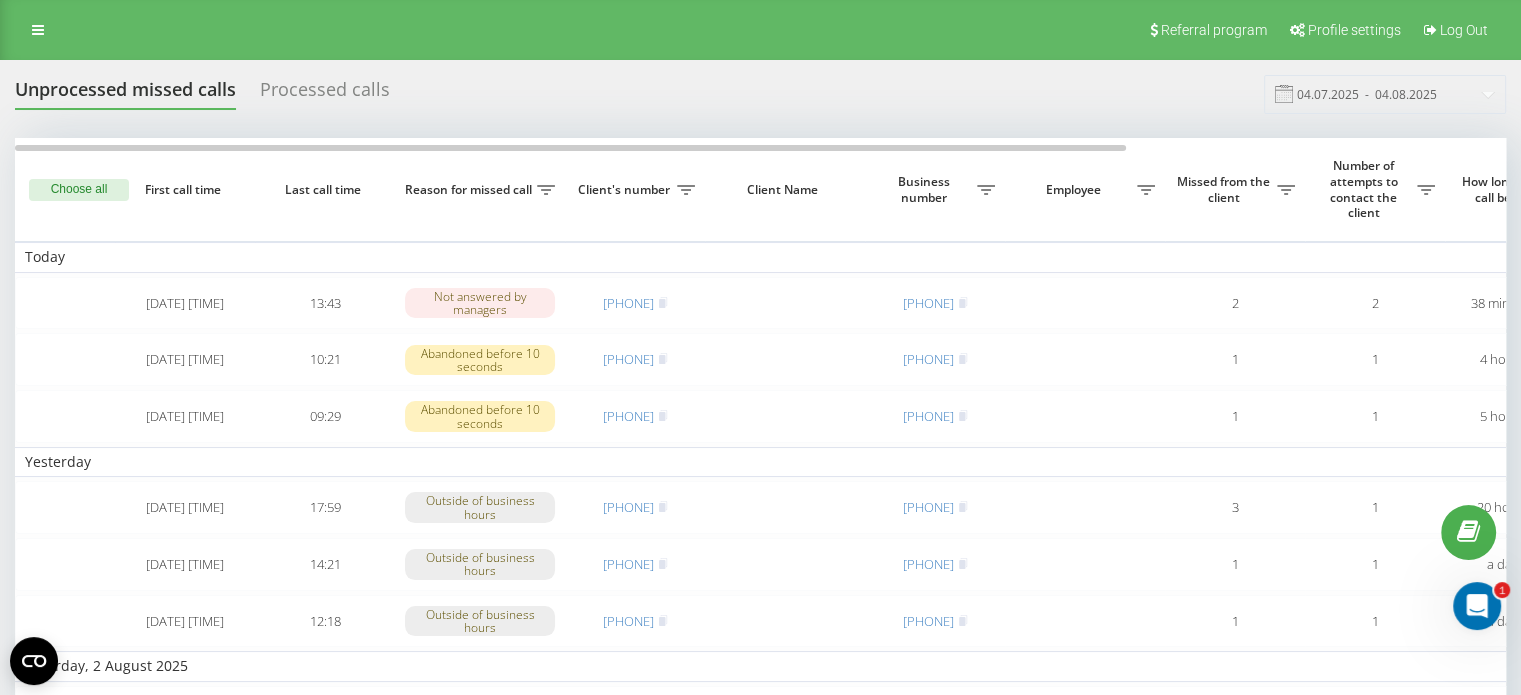 click on "Unprocessed missed calls Processed calls [DATE]  -  [DATE]" at bounding box center [760, 94] 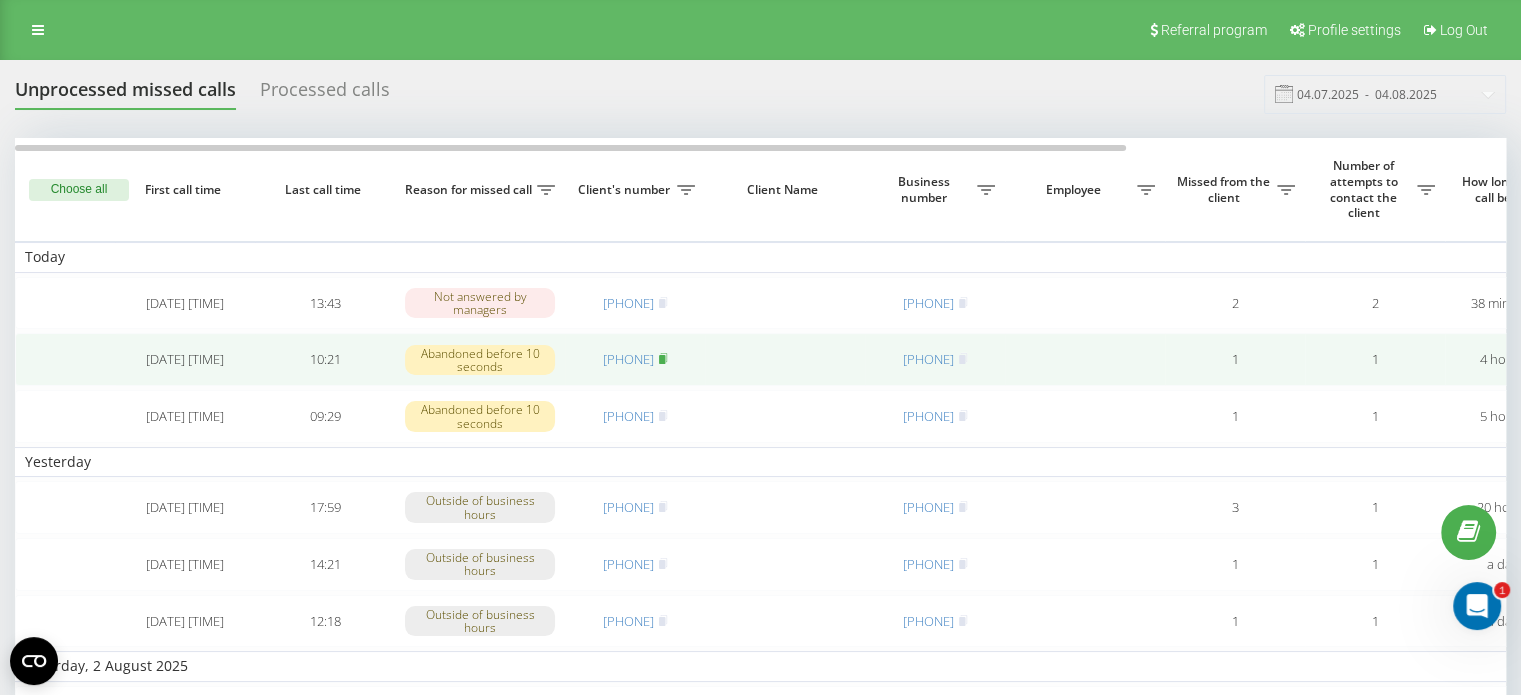 click 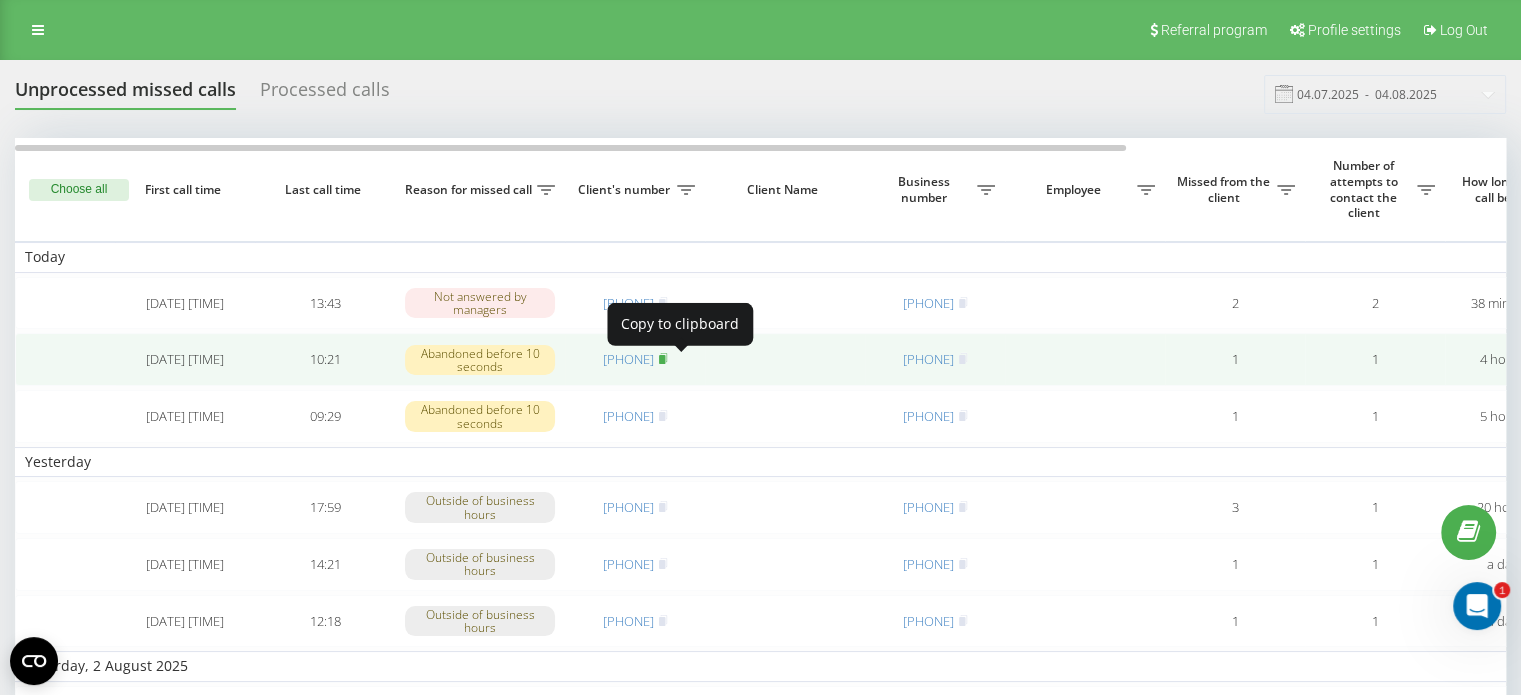 click 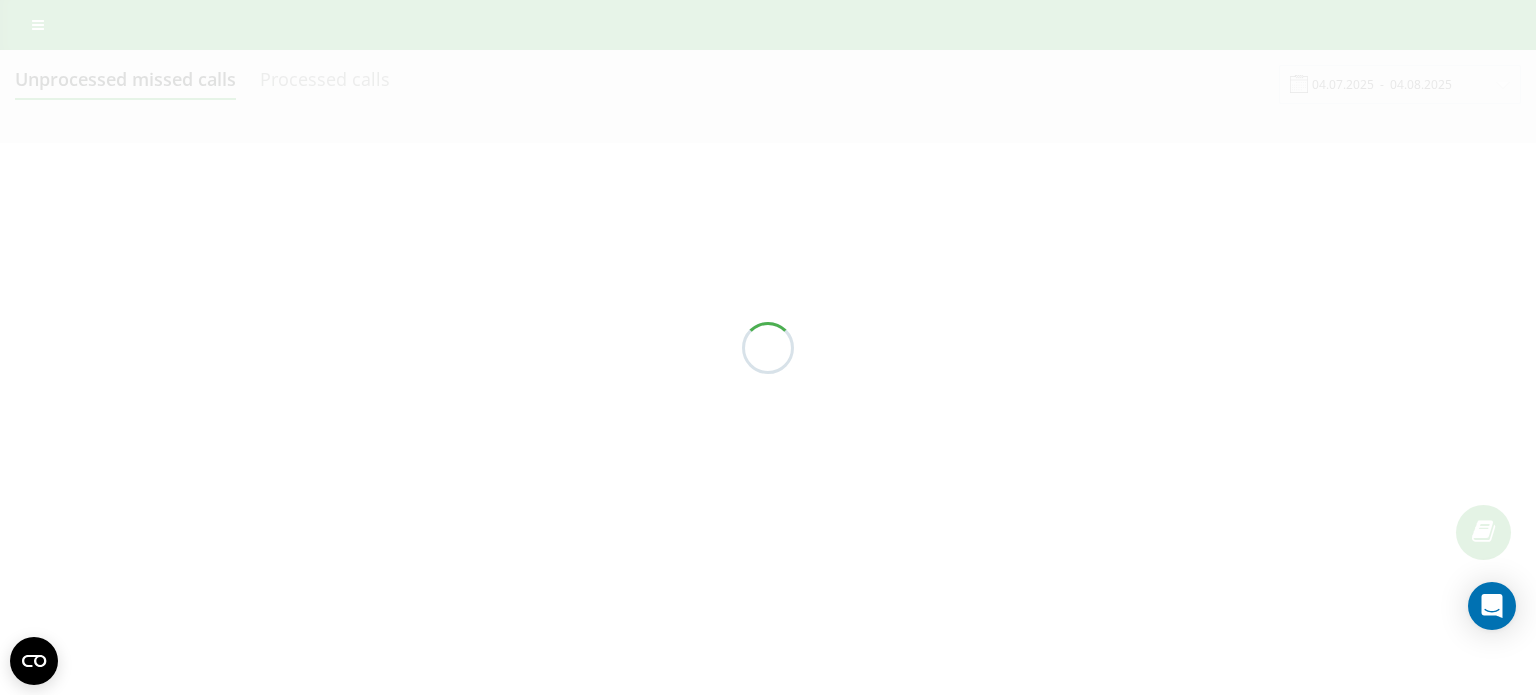 scroll, scrollTop: 0, scrollLeft: 0, axis: both 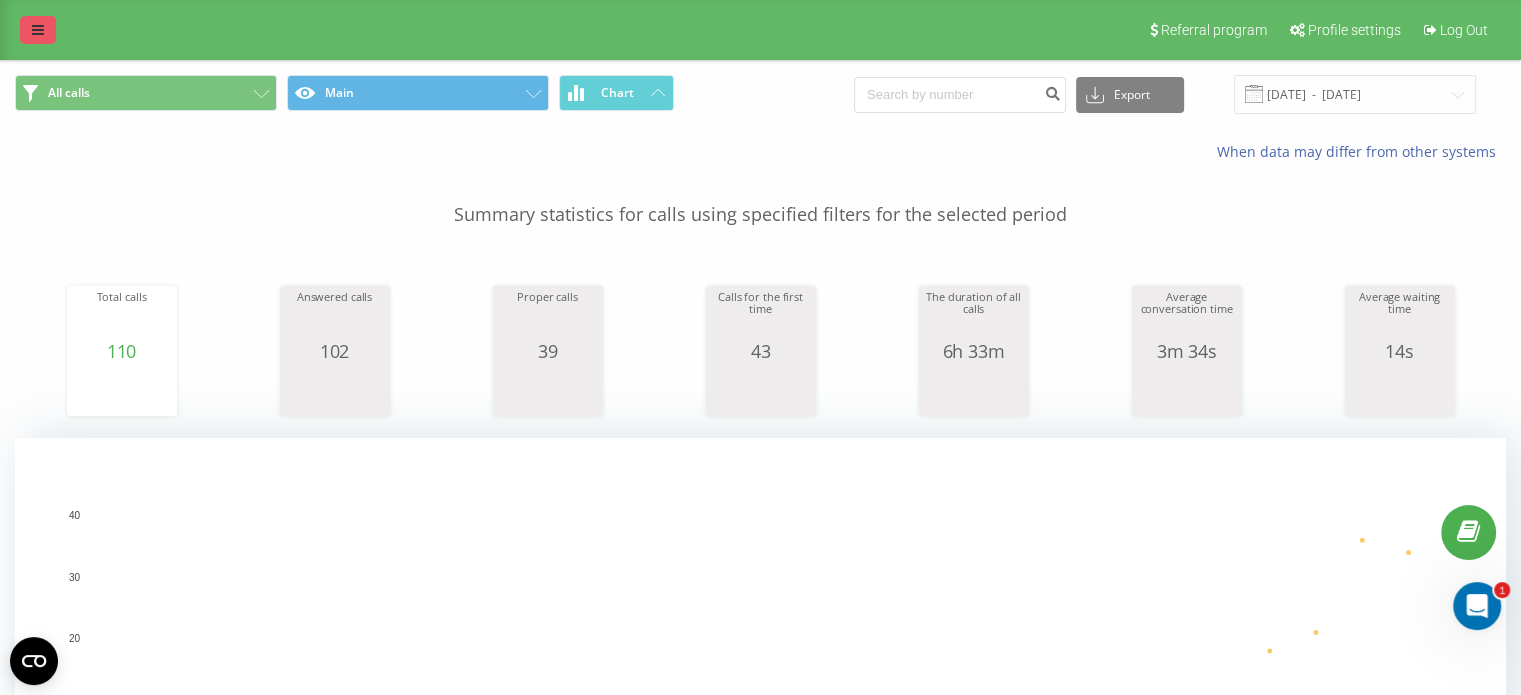 click at bounding box center [38, 30] 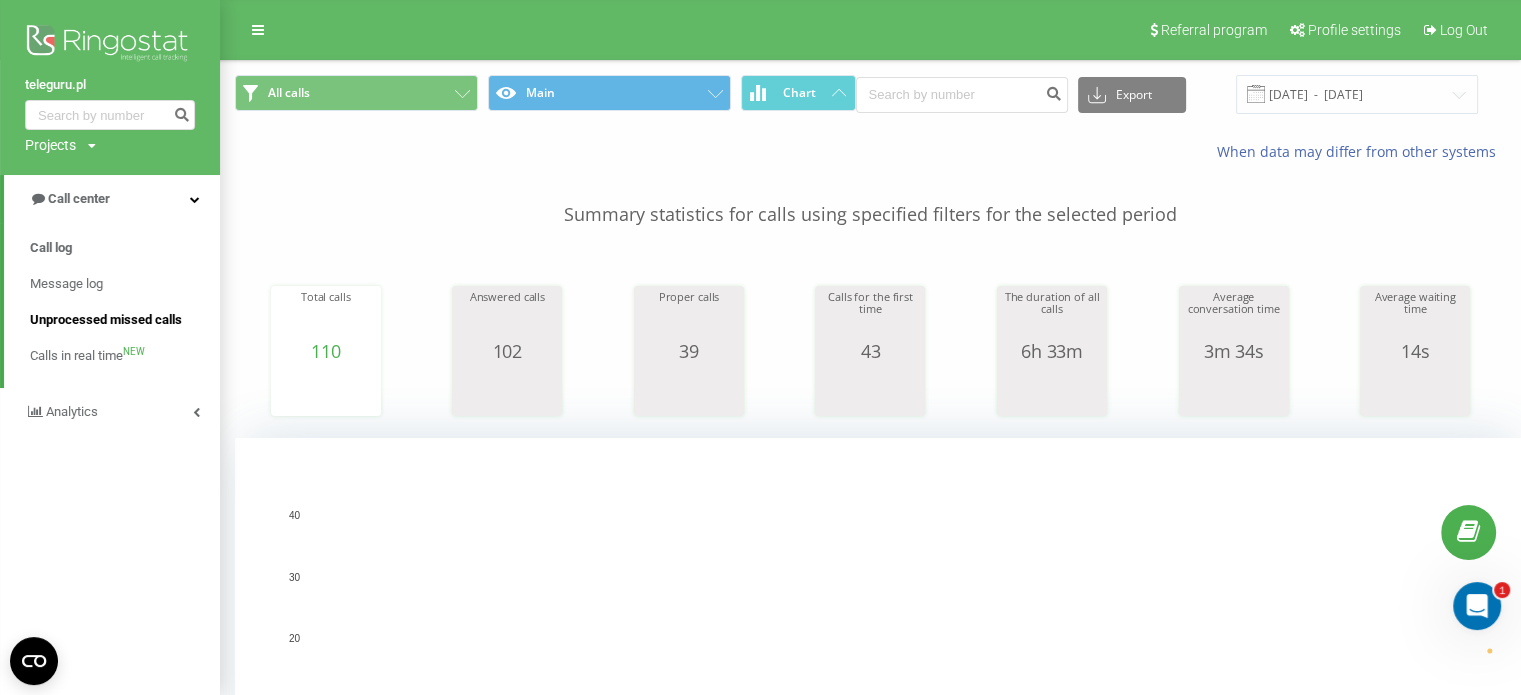 click on "Unprocessed missed calls" at bounding box center (106, 320) 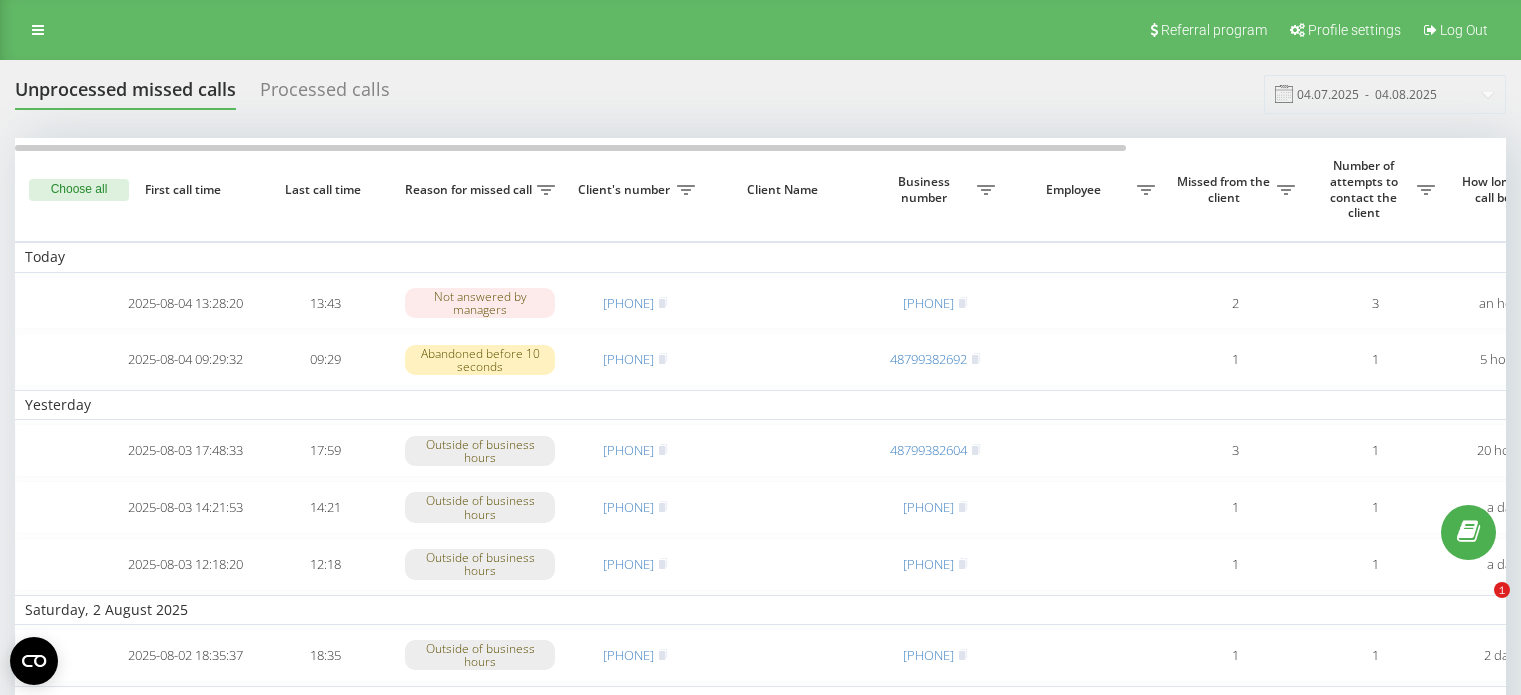 scroll, scrollTop: 0, scrollLeft: 0, axis: both 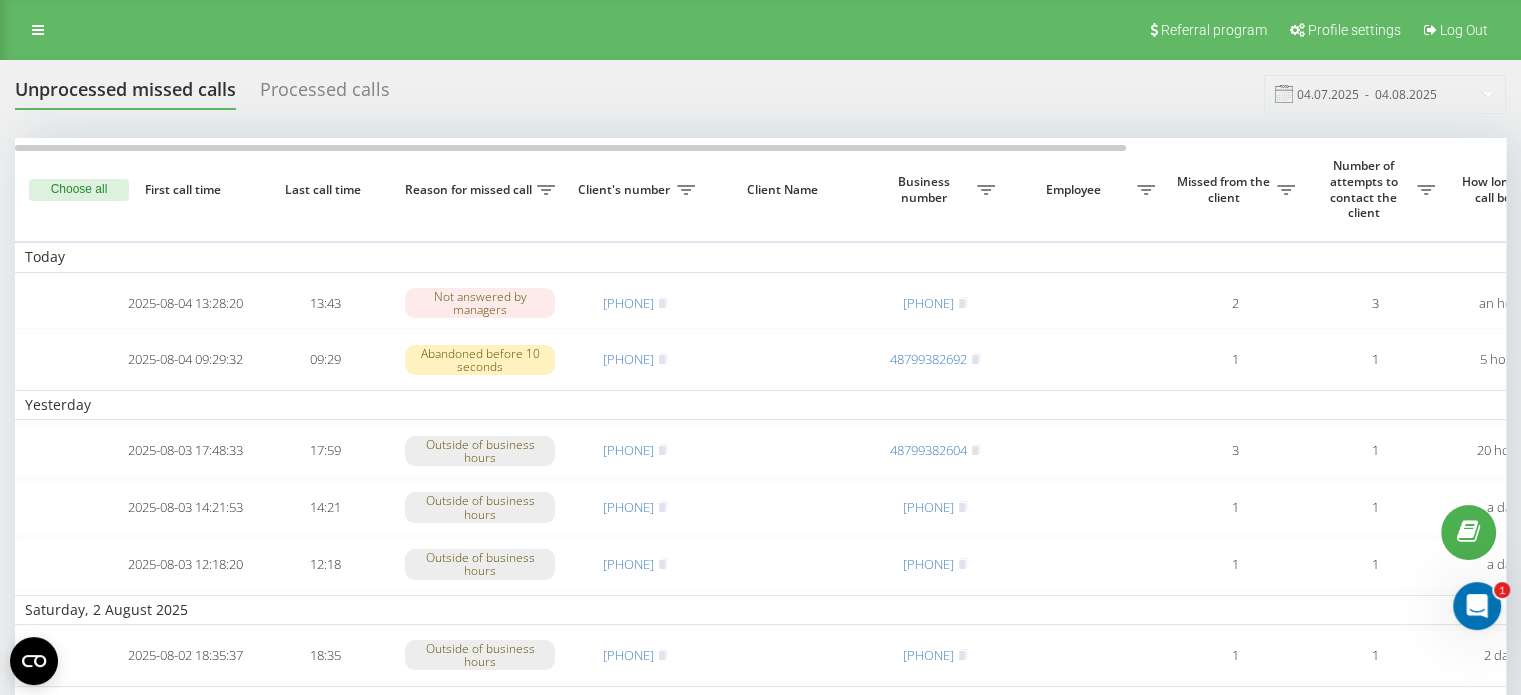 drag, startPoint x: 1464, startPoint y: 4, endPoint x: 1026, endPoint y: 97, distance: 447.76443 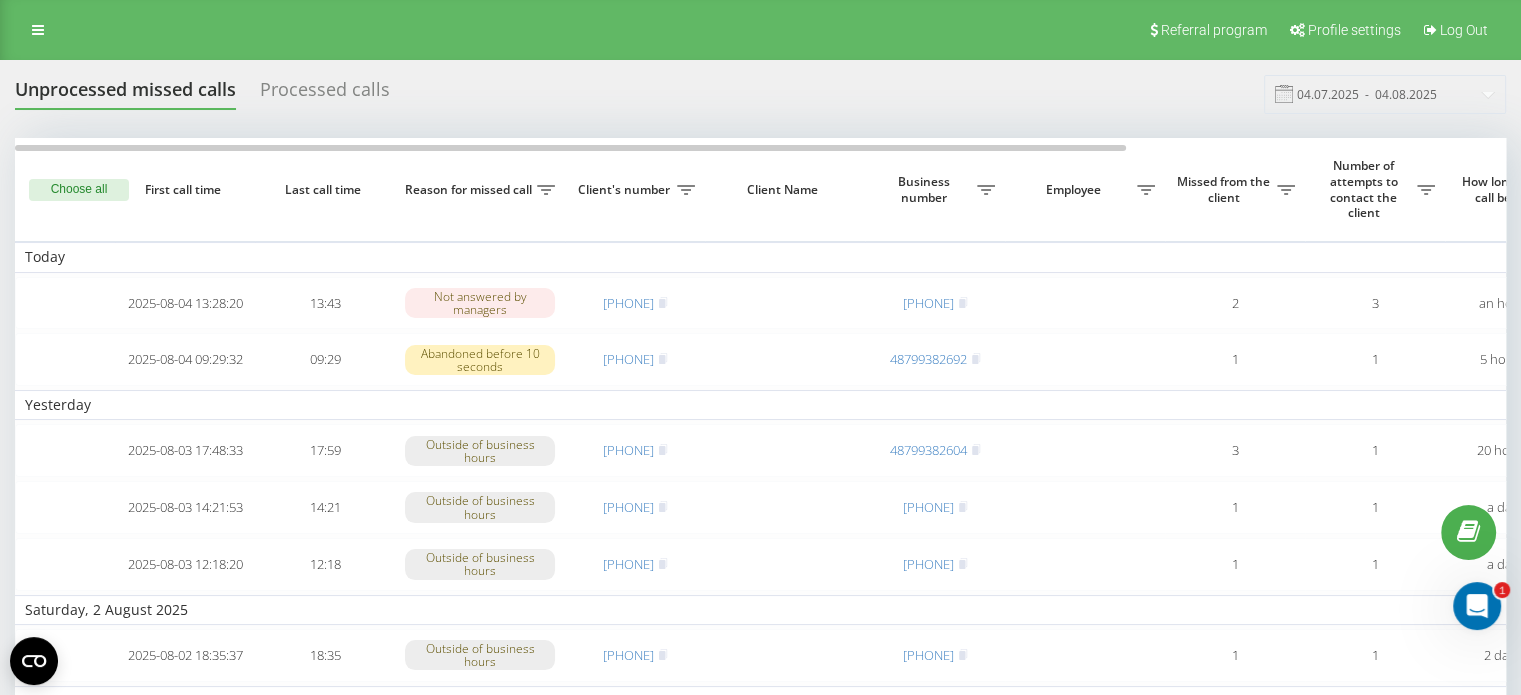 drag, startPoint x: 1384, startPoint y: 0, endPoint x: 737, endPoint y: 95, distance: 653.9373 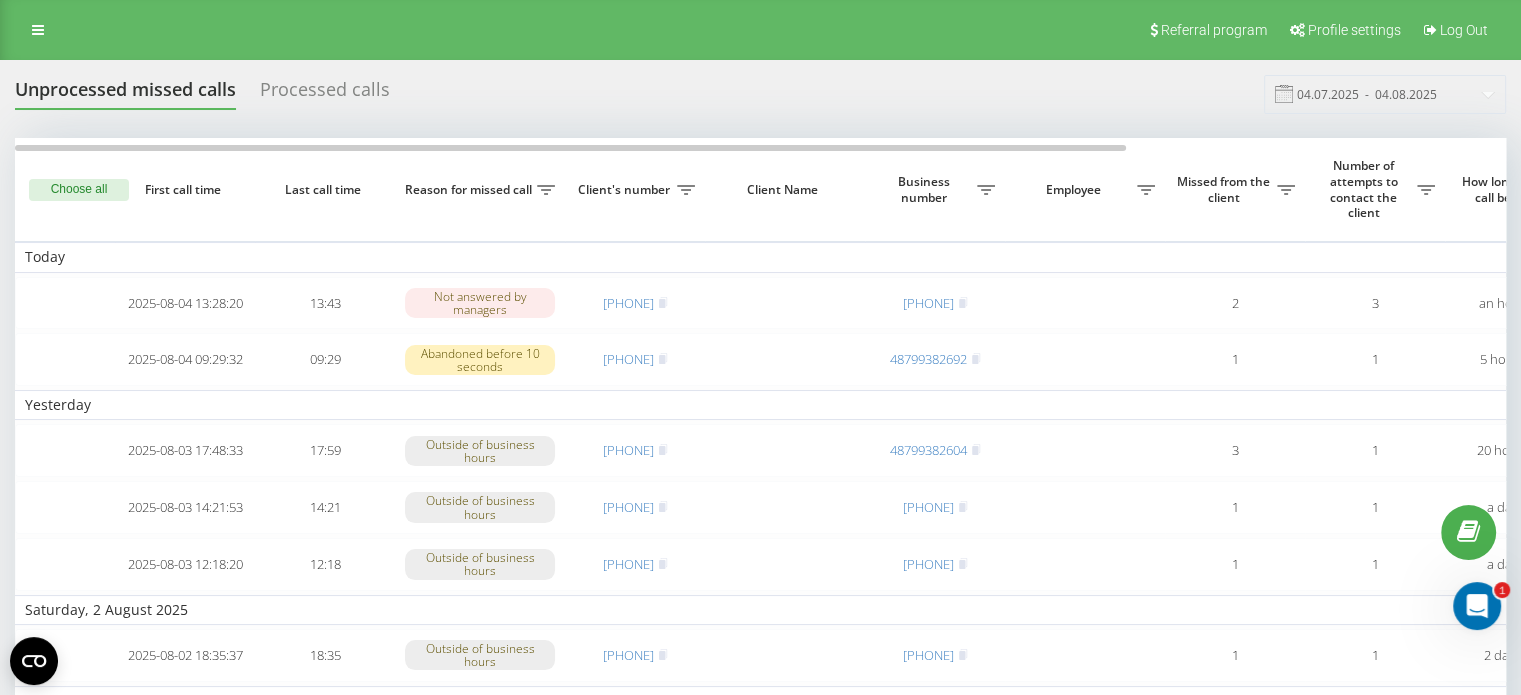 drag, startPoint x: 1448, startPoint y: 1, endPoint x: 834, endPoint y: 96, distance: 621.3059 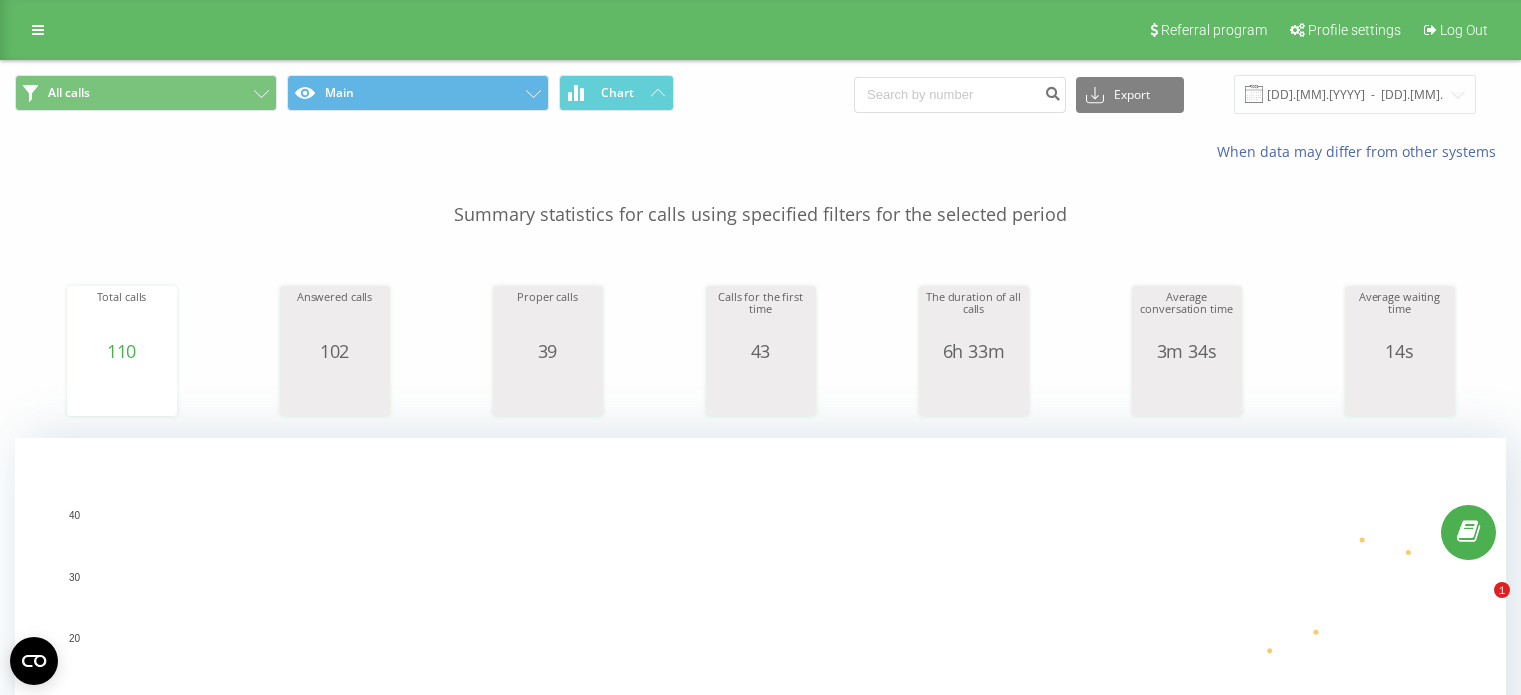 scroll, scrollTop: 0, scrollLeft: 0, axis: both 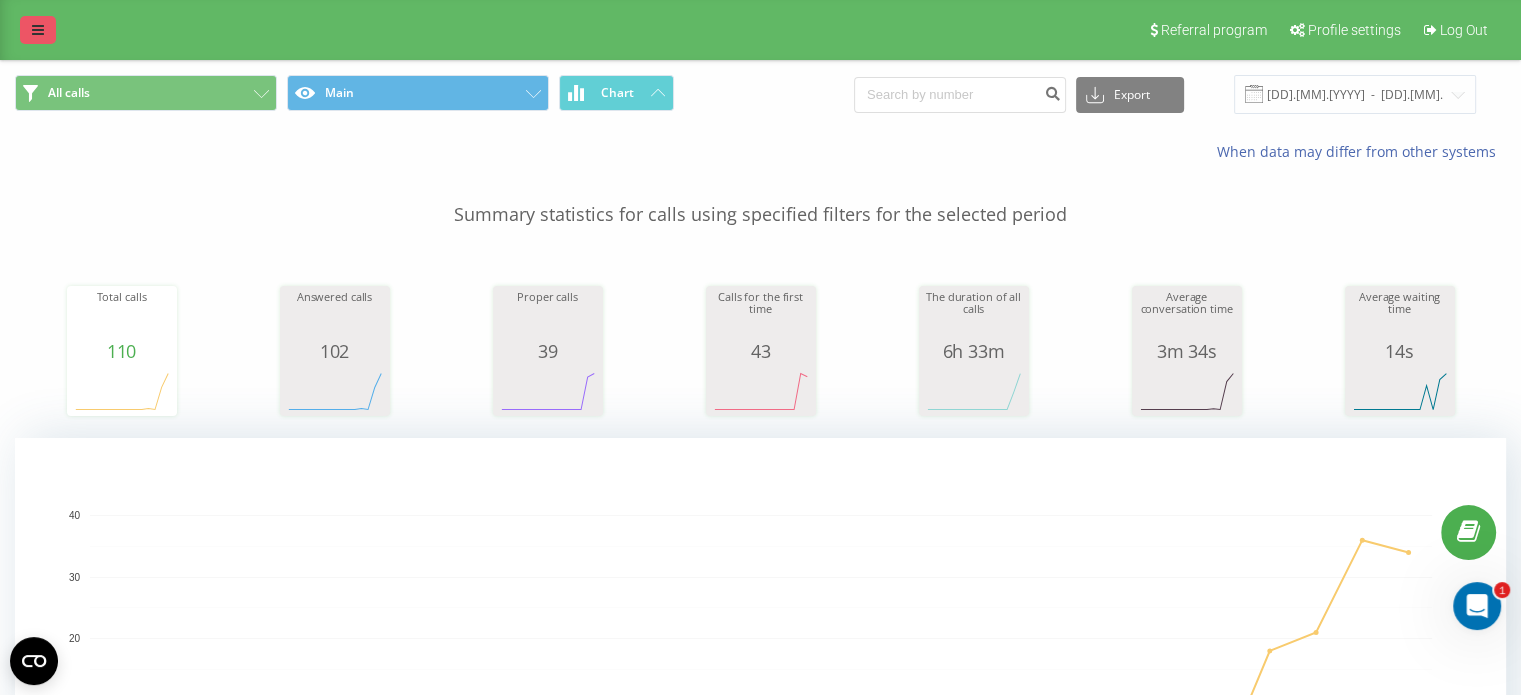 click at bounding box center (38, 30) 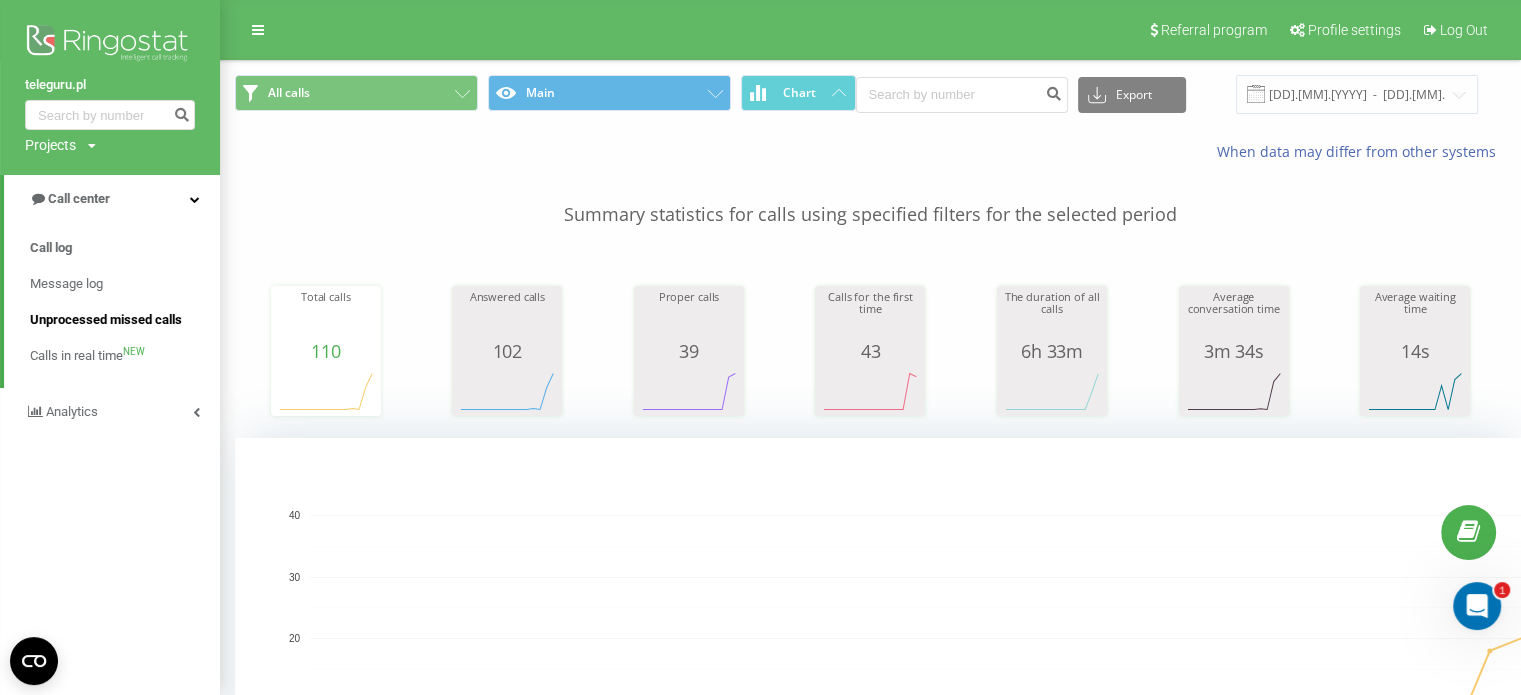 click on "Unprocessed missed calls" at bounding box center [106, 320] 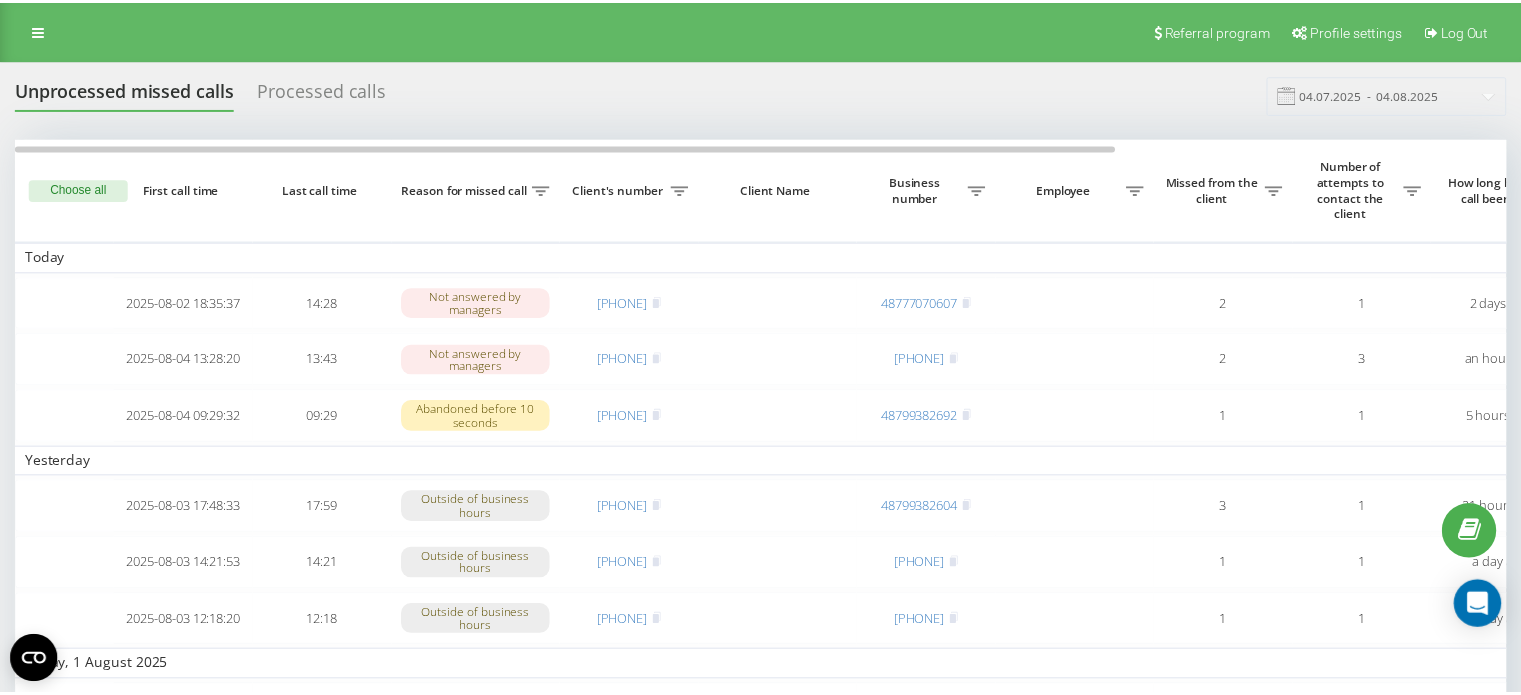 scroll, scrollTop: 0, scrollLeft: 0, axis: both 